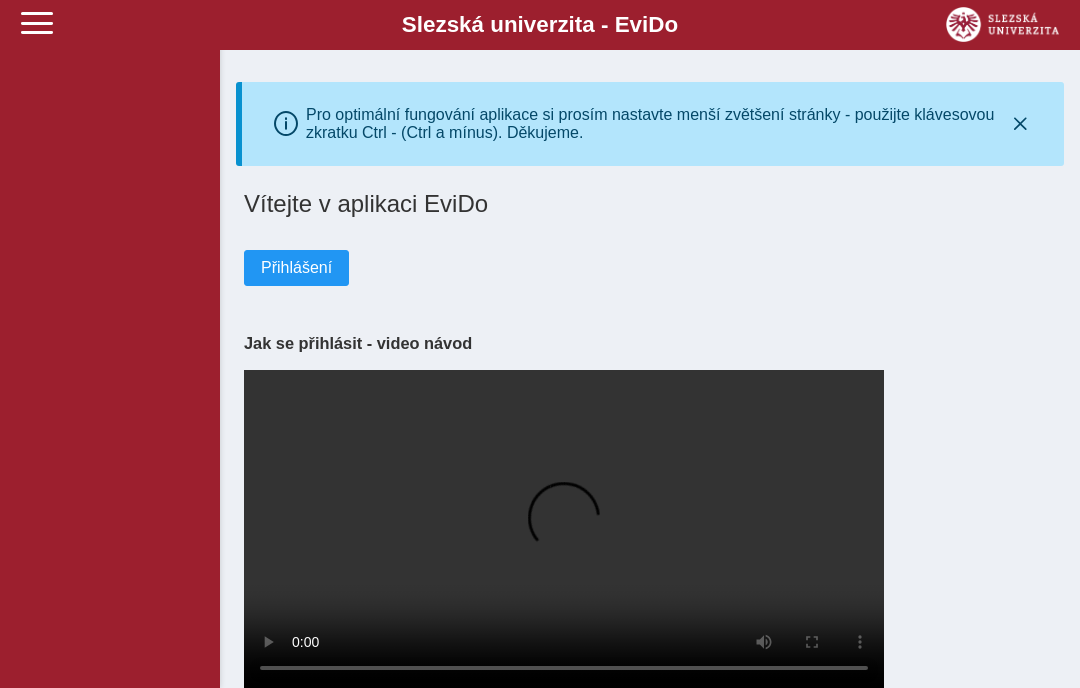 scroll, scrollTop: 0, scrollLeft: 0, axis: both 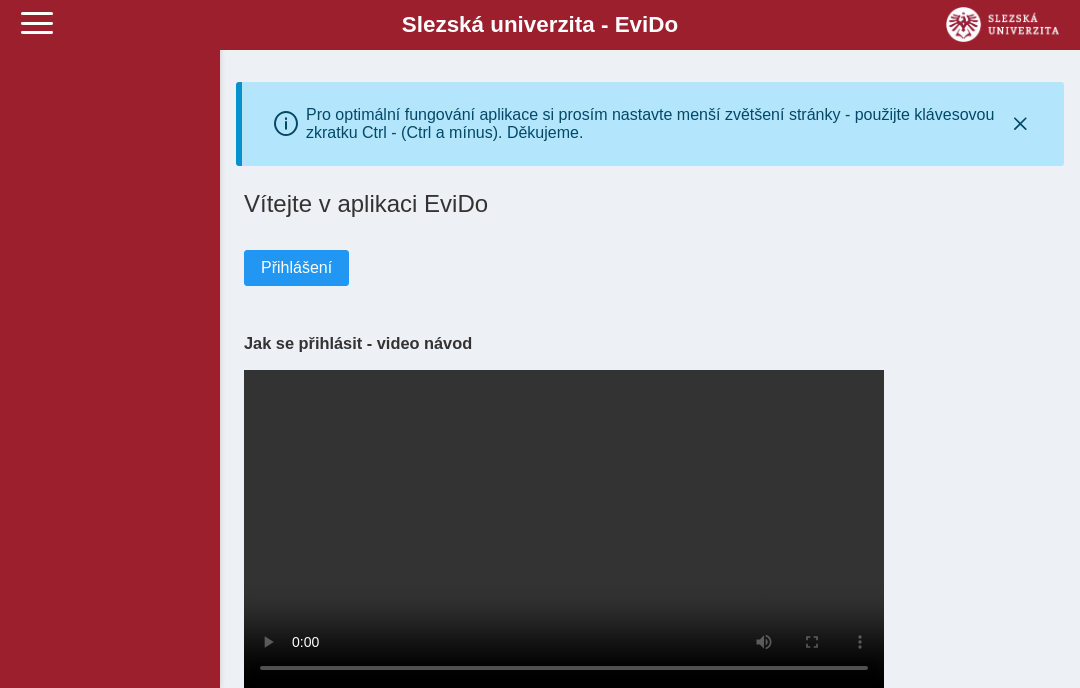 click on "Přihlášení" at bounding box center [296, 268] 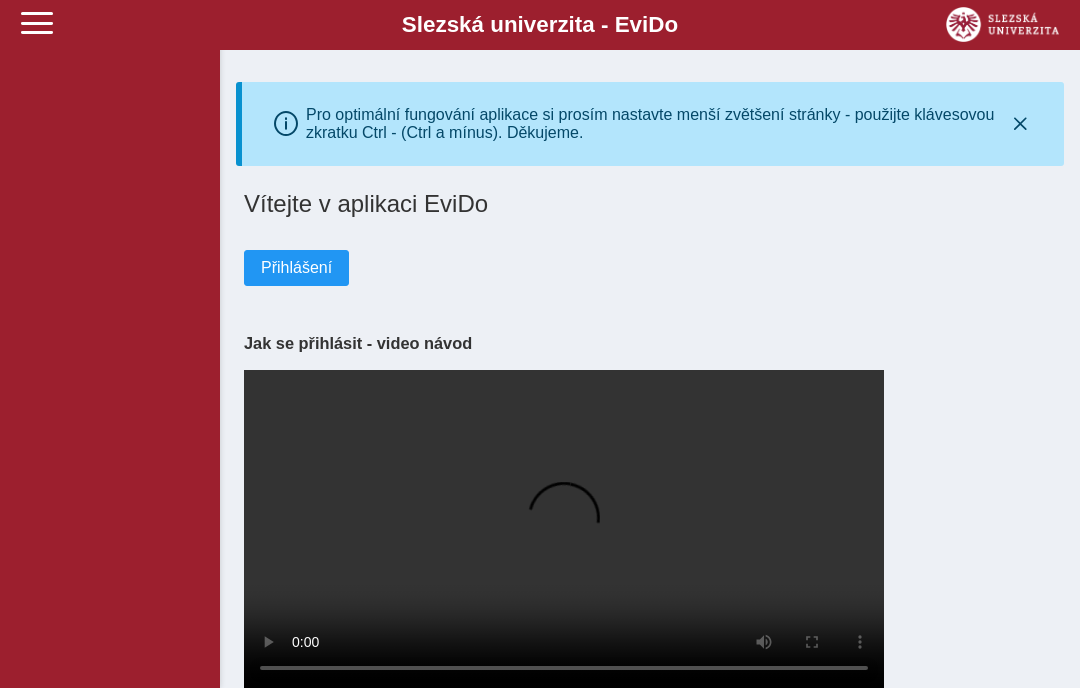 scroll, scrollTop: 0, scrollLeft: 0, axis: both 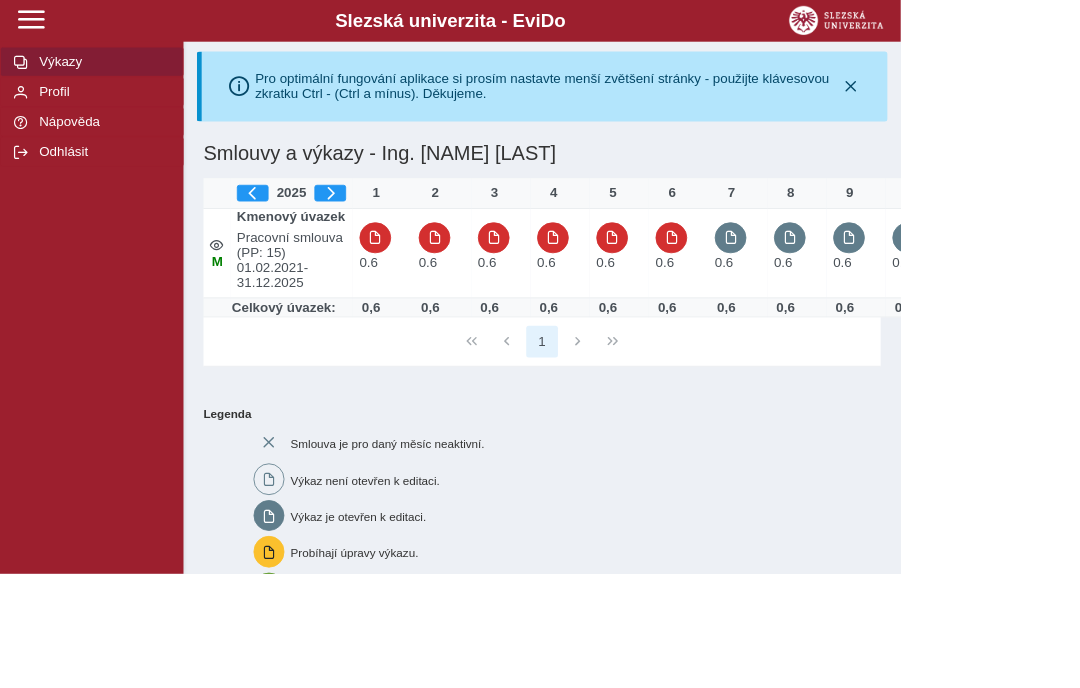 click on "7" at bounding box center [877, 232] 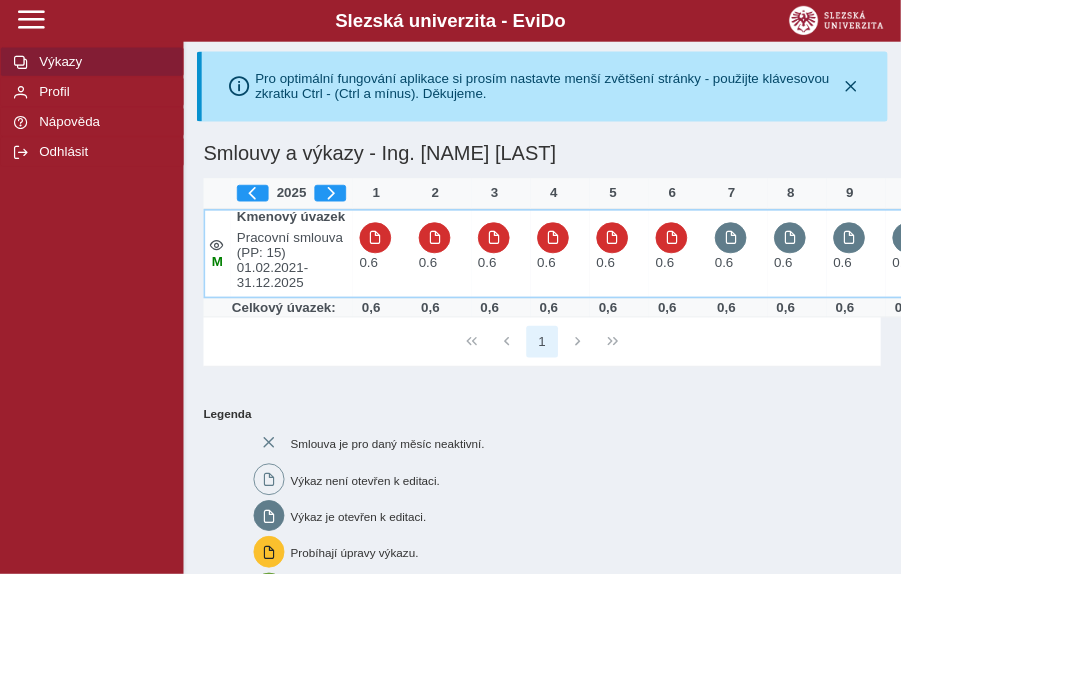 click at bounding box center (876, 285) 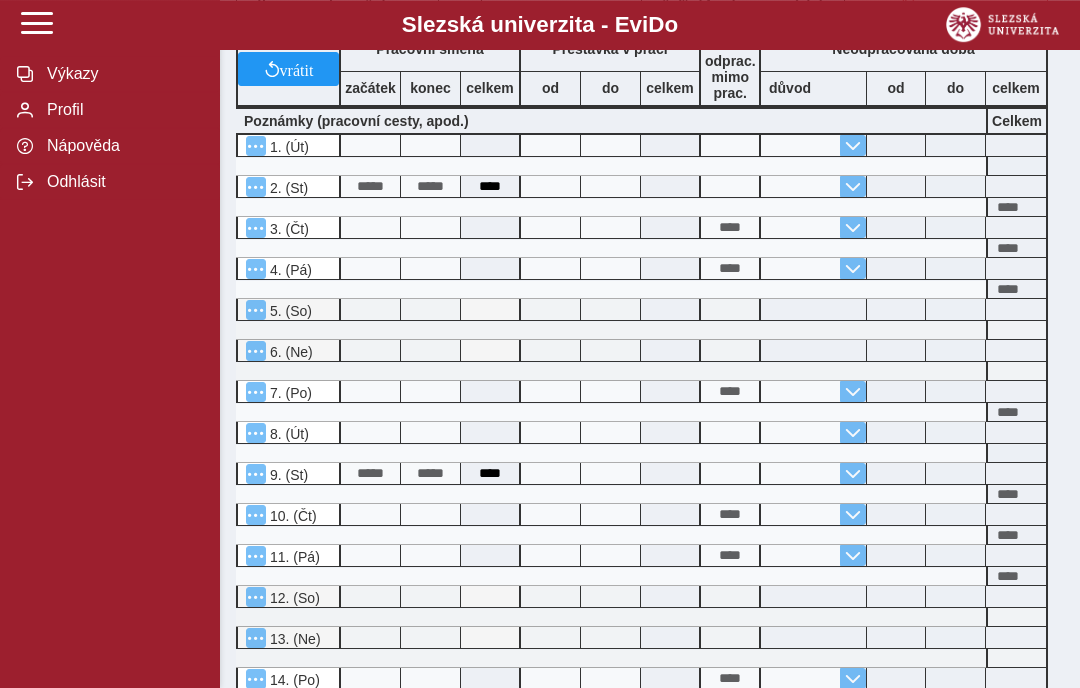 scroll, scrollTop: 397, scrollLeft: 0, axis: vertical 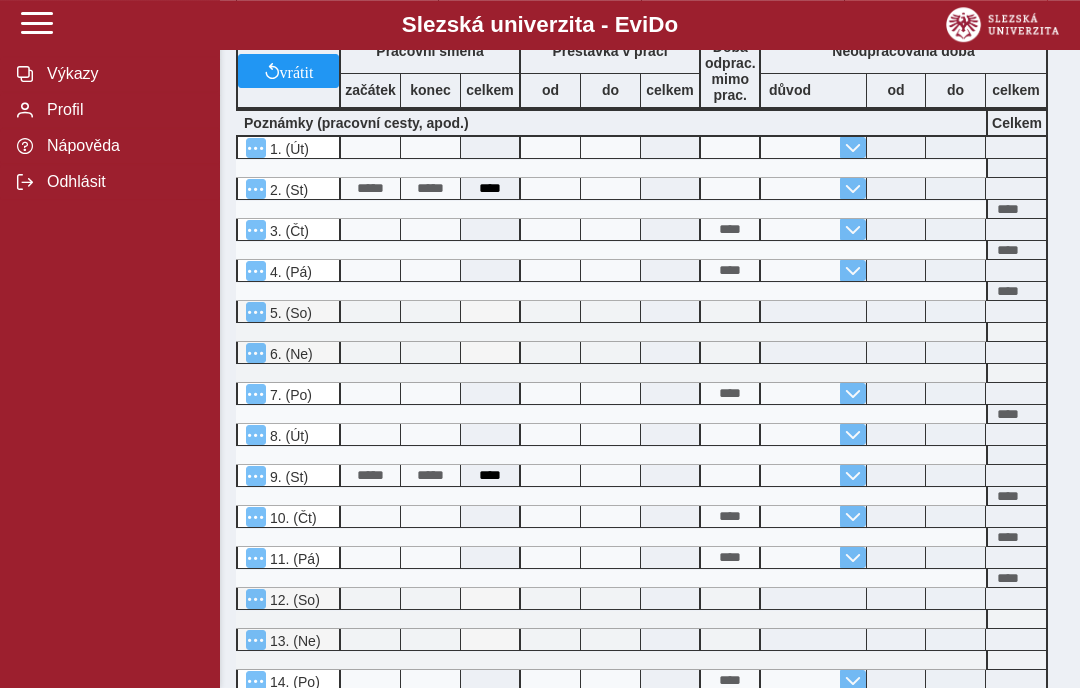click at bounding box center (813, 229) 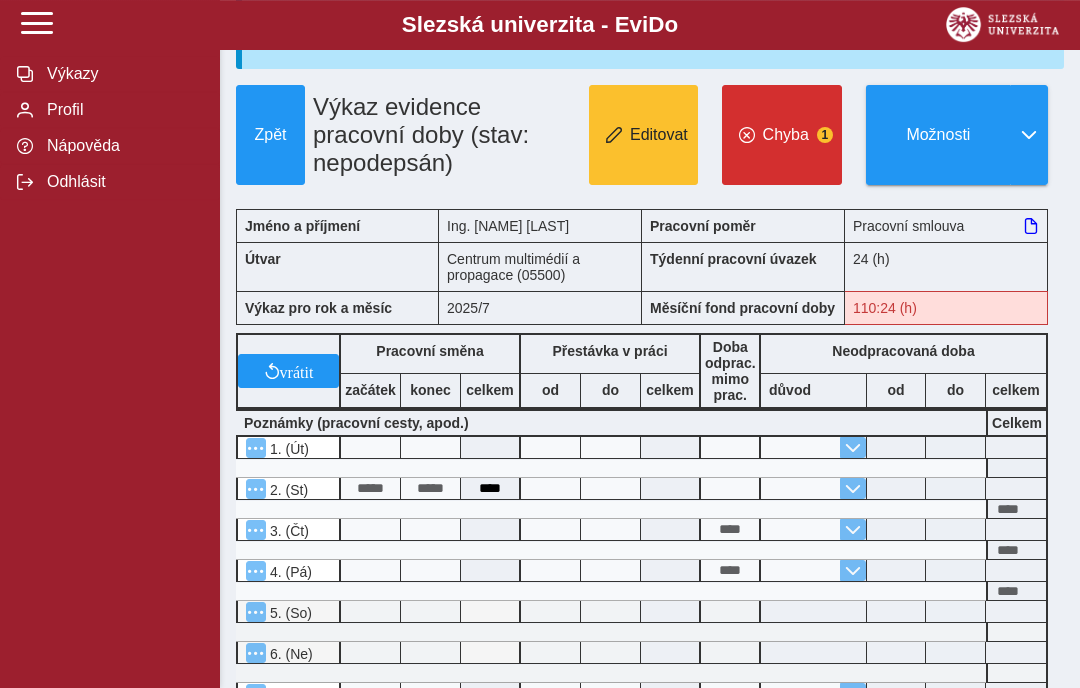 scroll, scrollTop: 0, scrollLeft: 0, axis: both 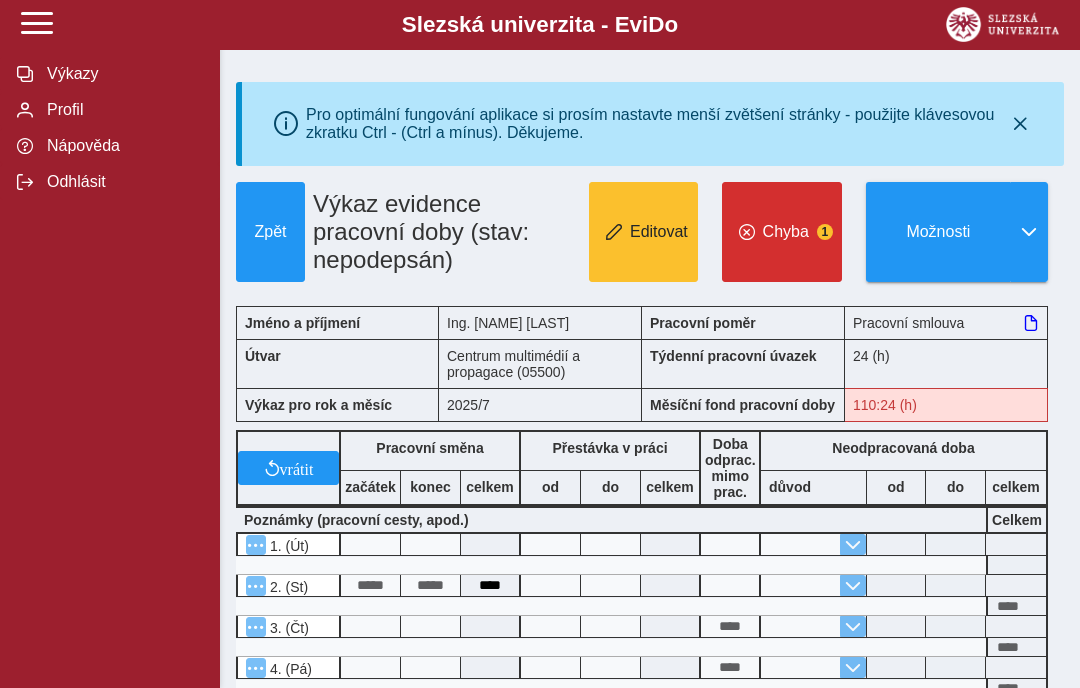 click on "Editovat" at bounding box center [659, 232] 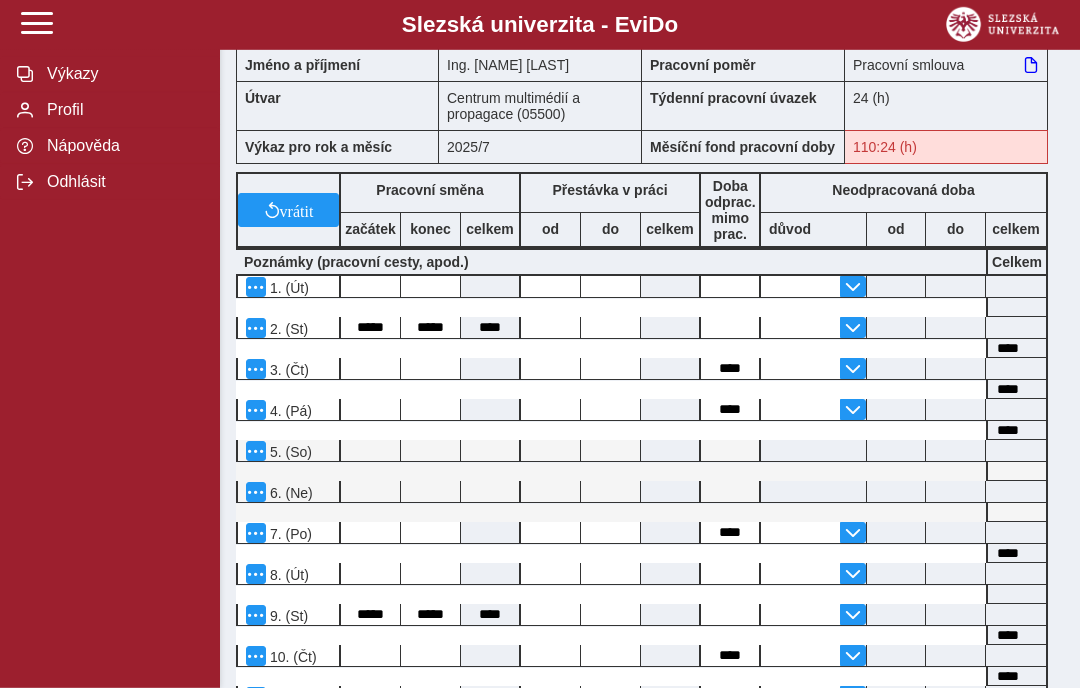 scroll, scrollTop: 260, scrollLeft: 0, axis: vertical 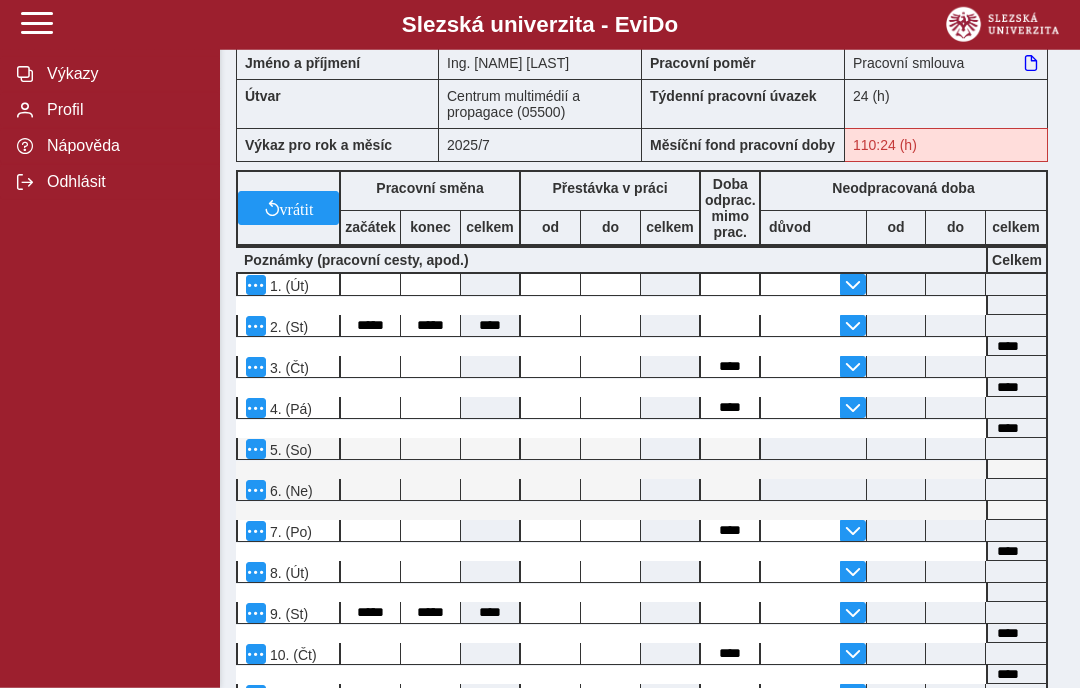 click at bounding box center (853, 367) 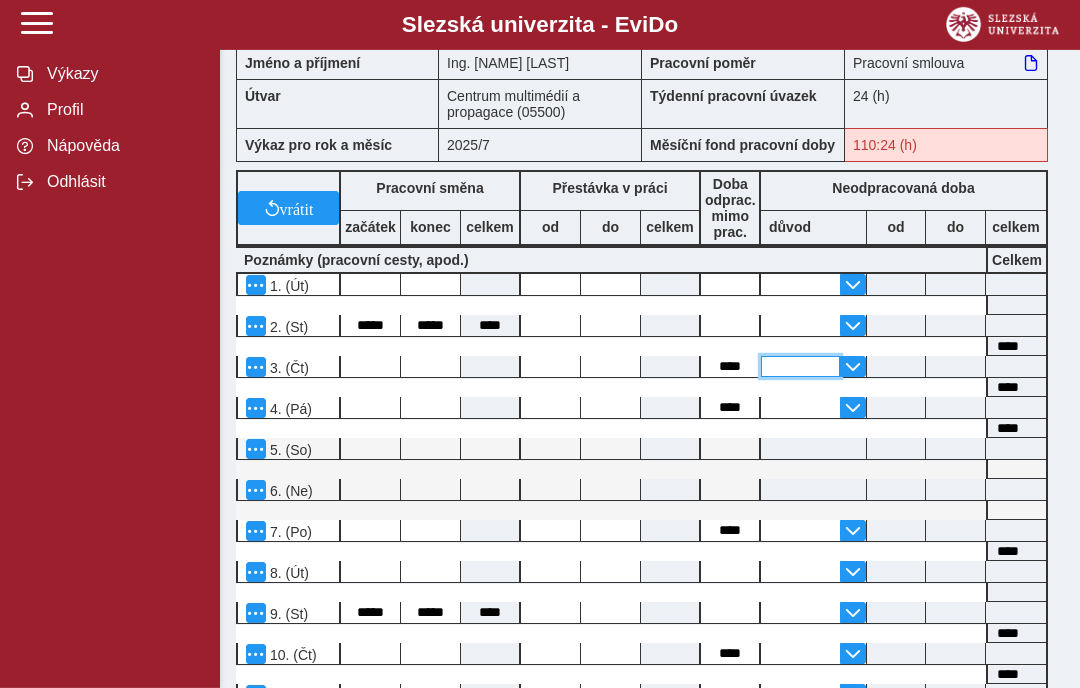 scroll, scrollTop: 260, scrollLeft: 0, axis: vertical 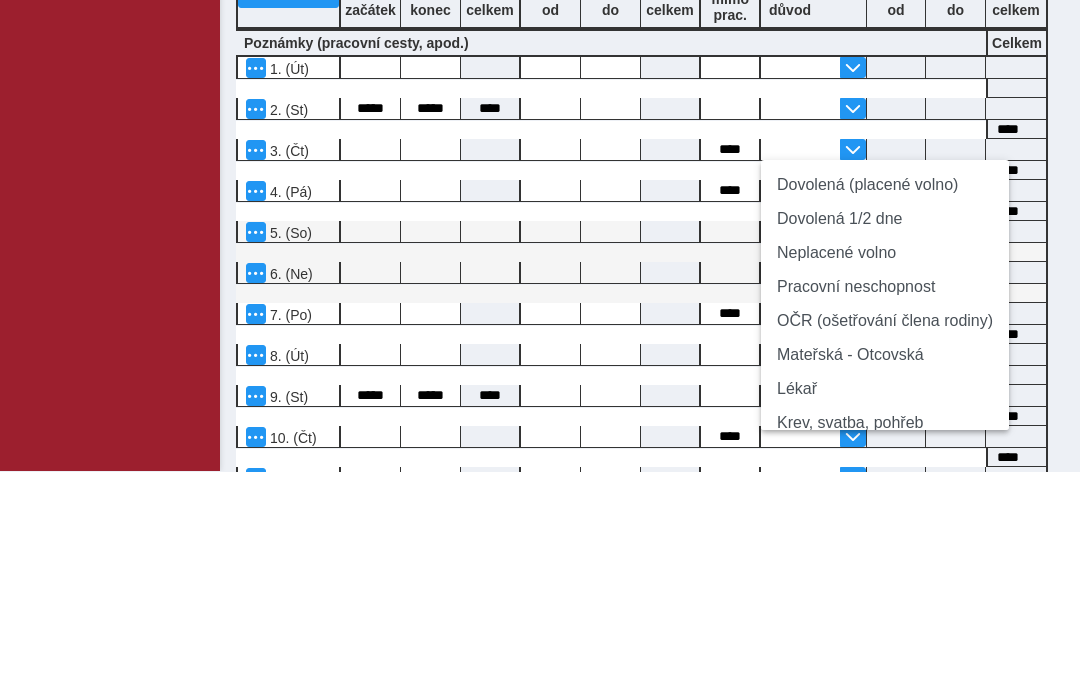 click on "Dovolená (placené volno)" at bounding box center (885, 402) 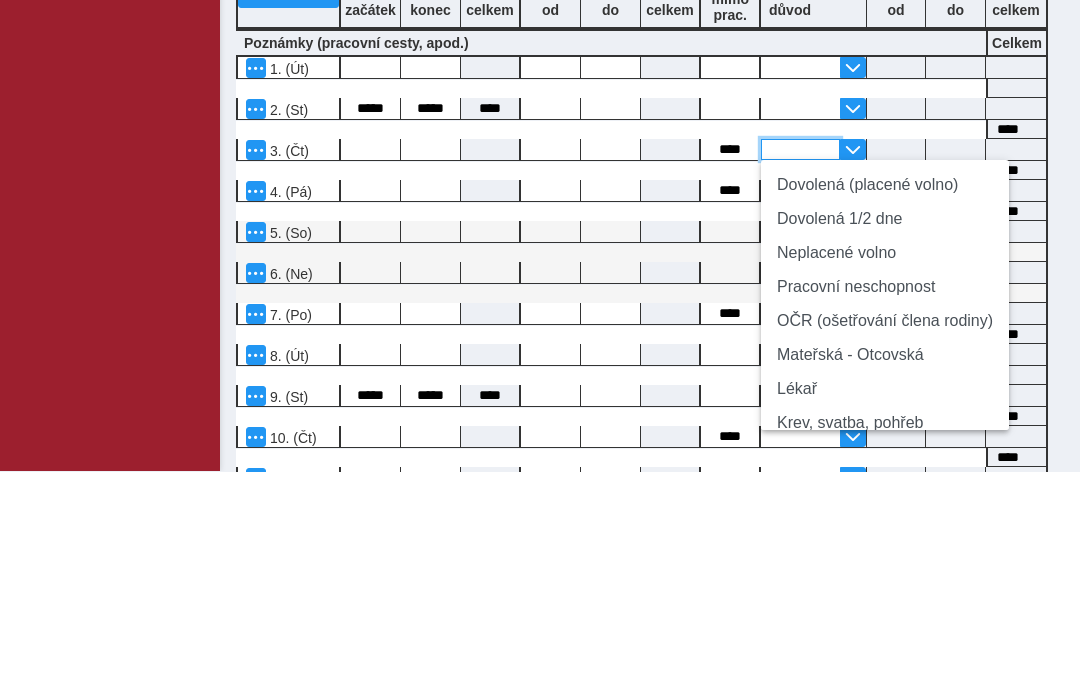 type 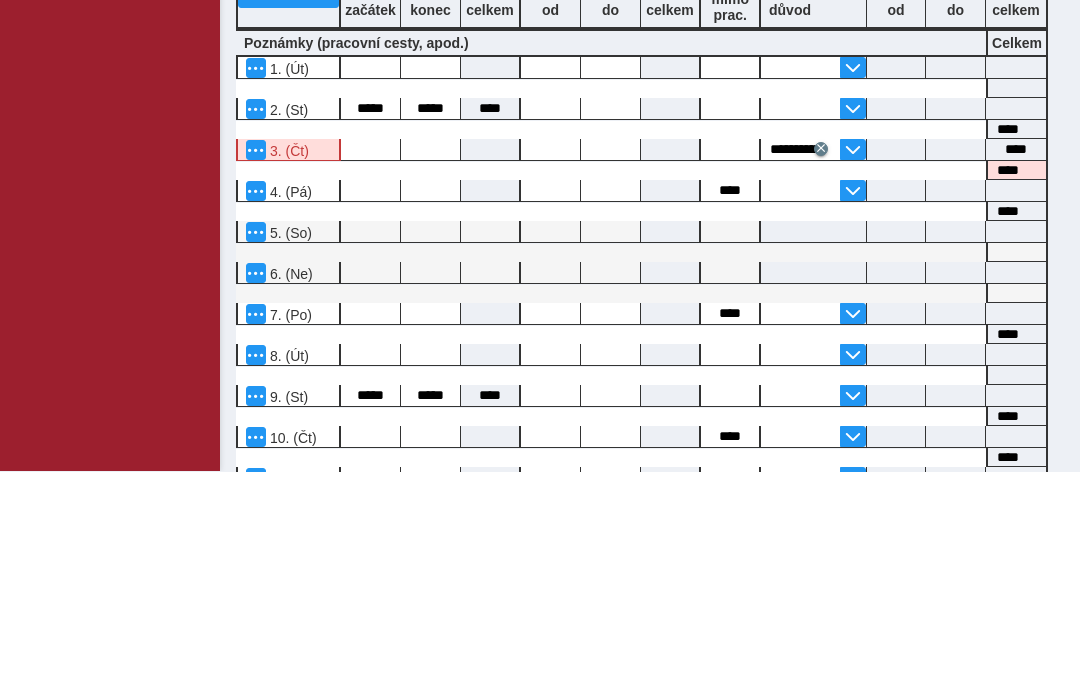 click at bounding box center (853, 408) 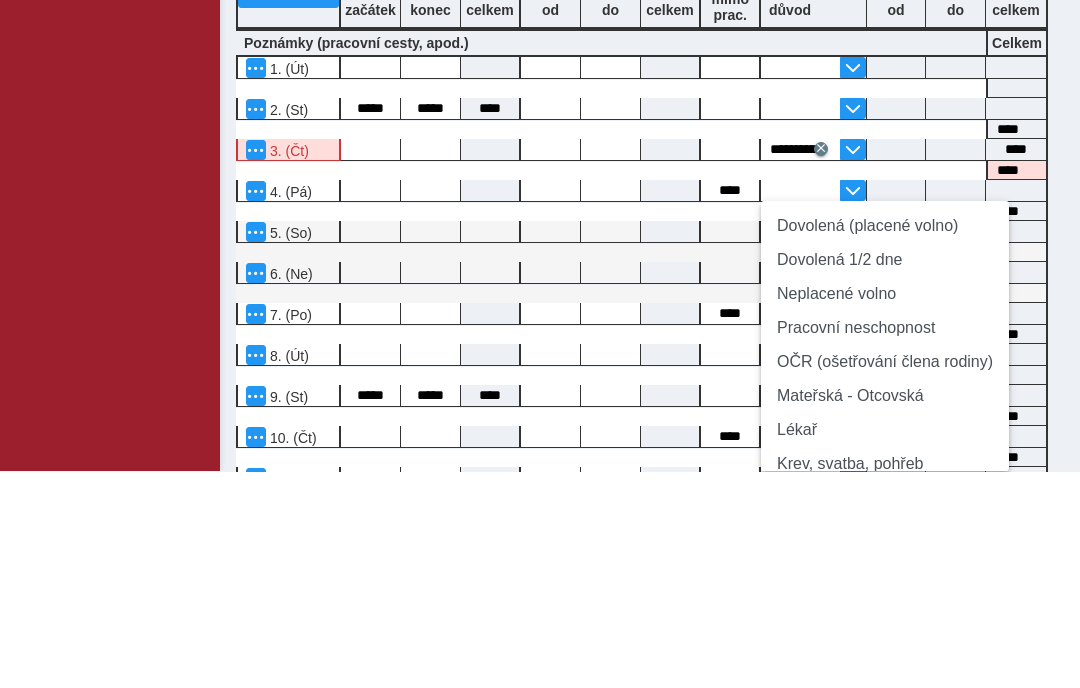 click on "Dovolená (placené volno)" at bounding box center (885, 443) 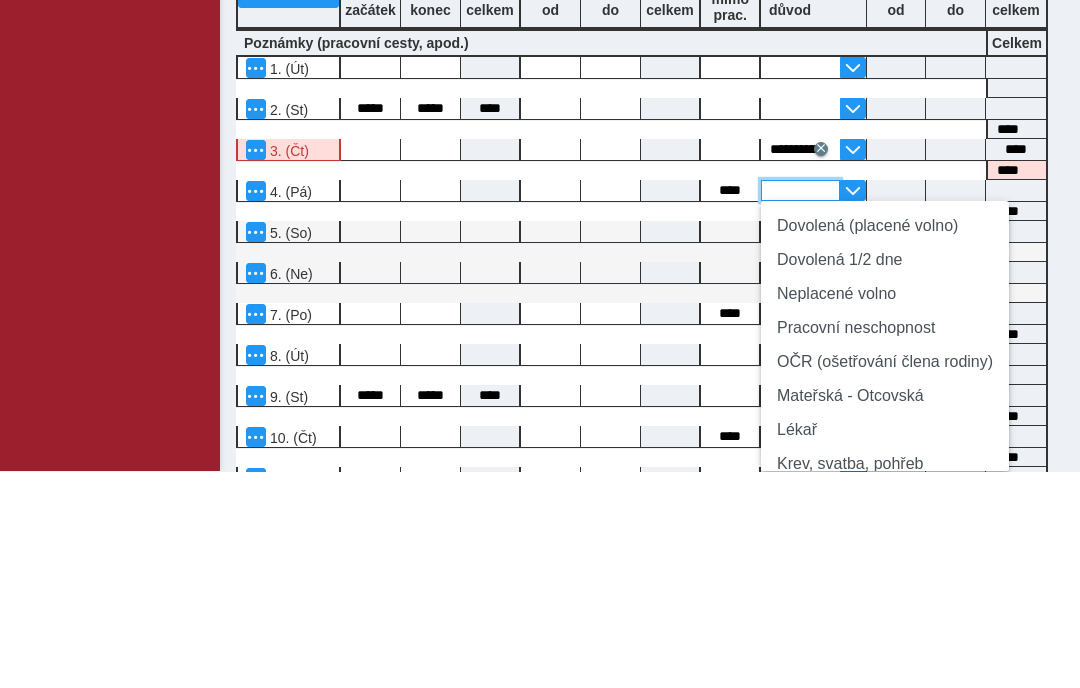type 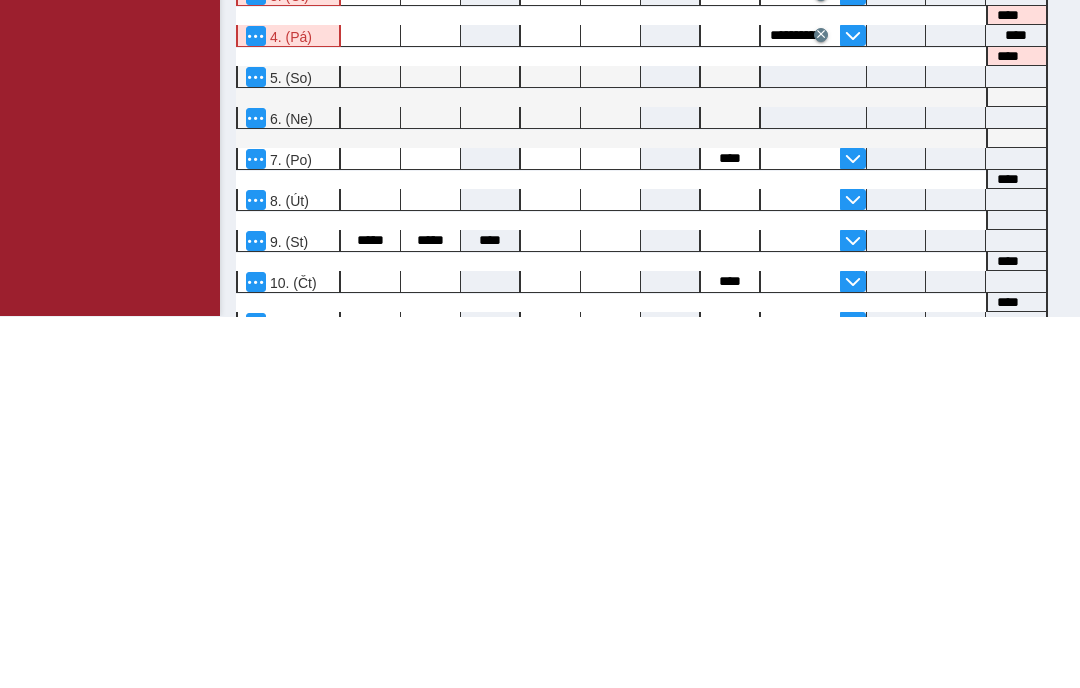 click at bounding box center [853, 572] 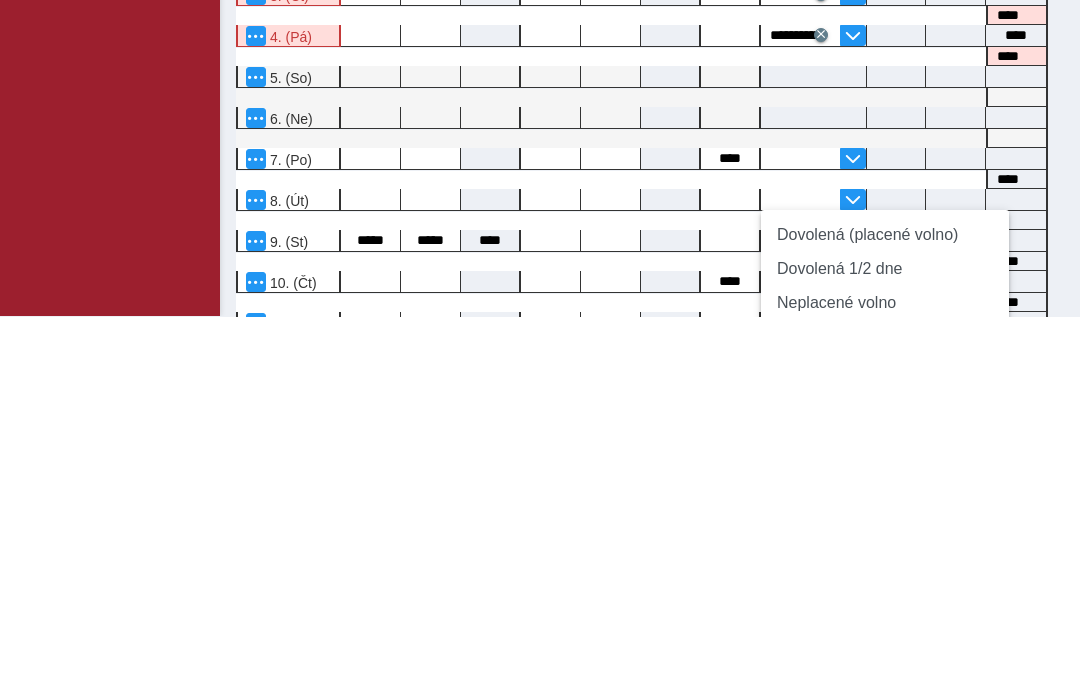 click on "Dovolená (placené volno)" at bounding box center [885, 607] 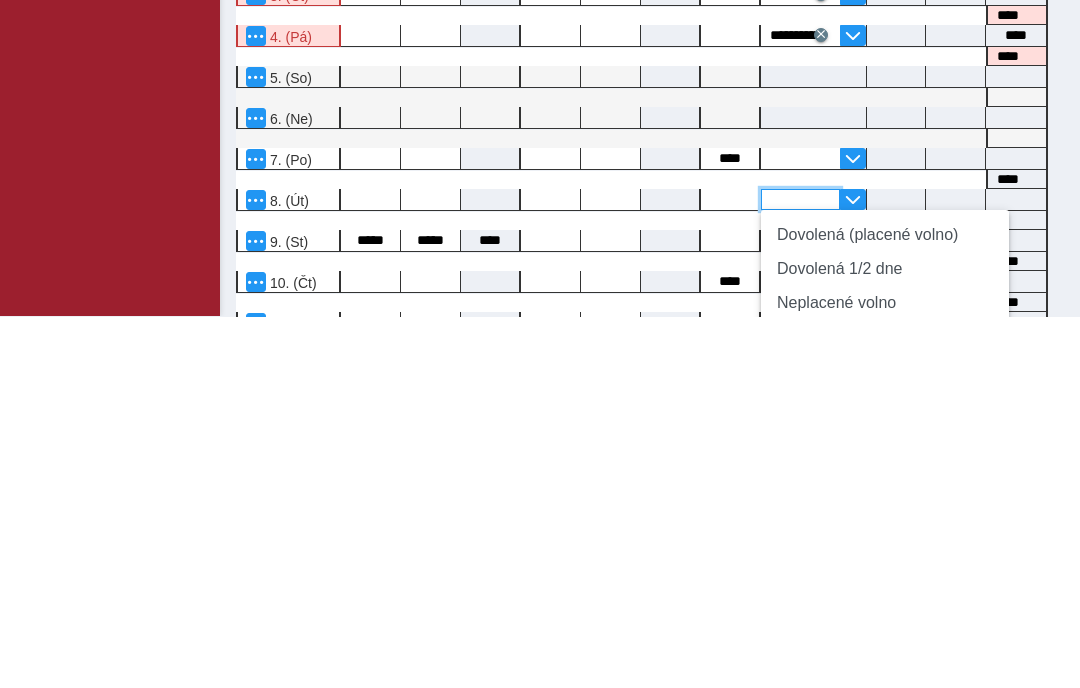 type on "**********" 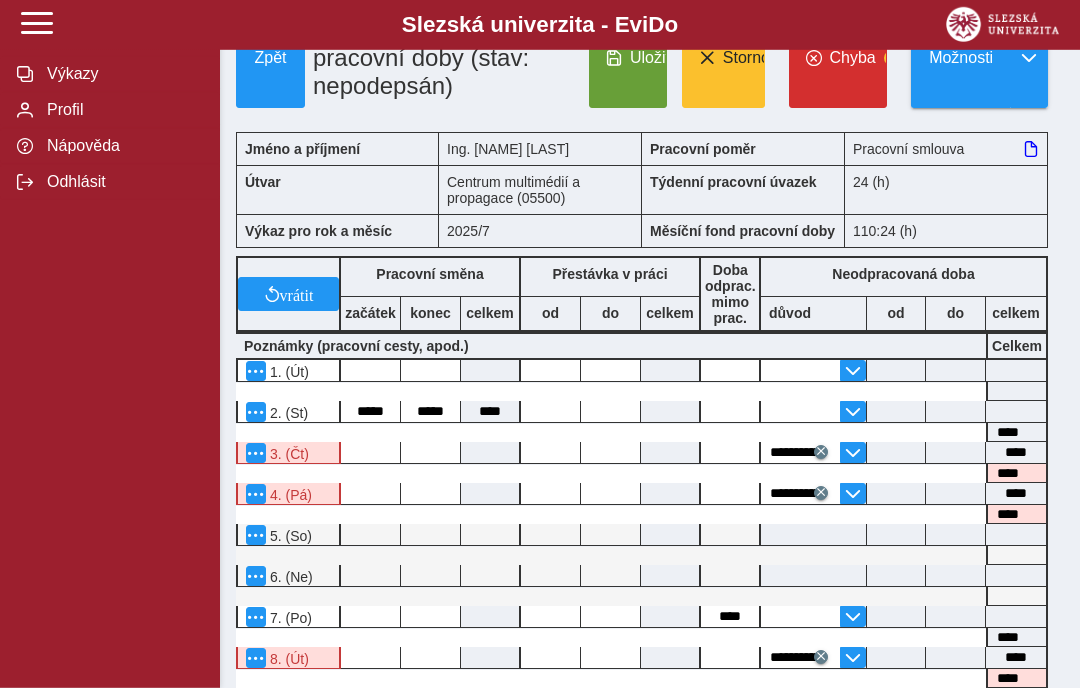 scroll, scrollTop: 0, scrollLeft: 0, axis: both 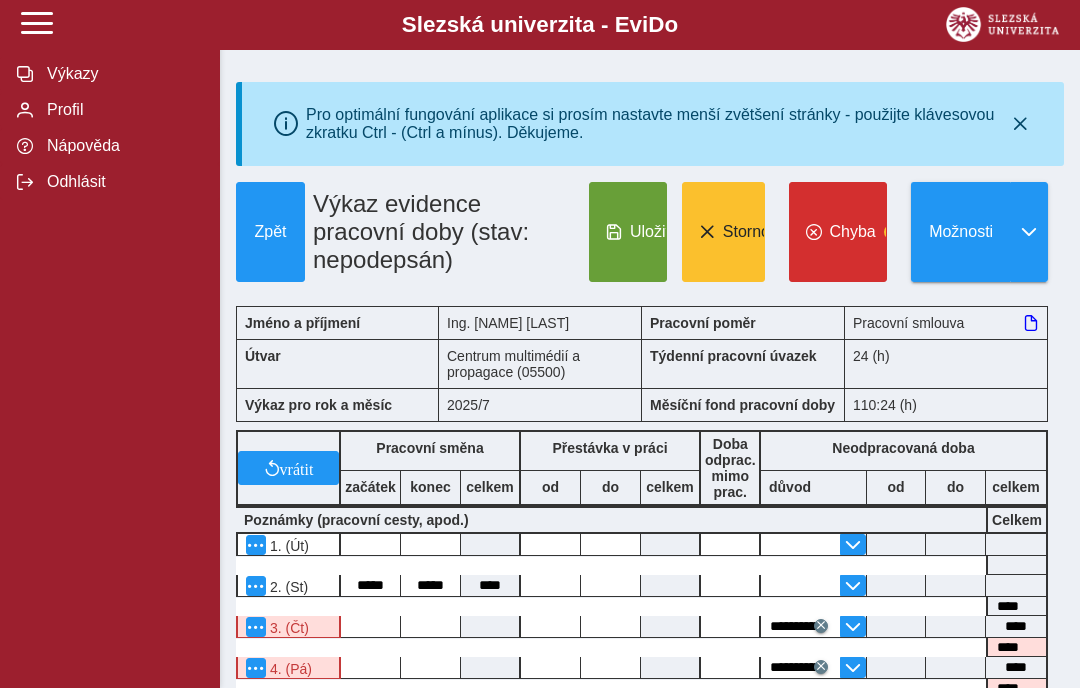 click on "Uložit" at bounding box center (650, 232) 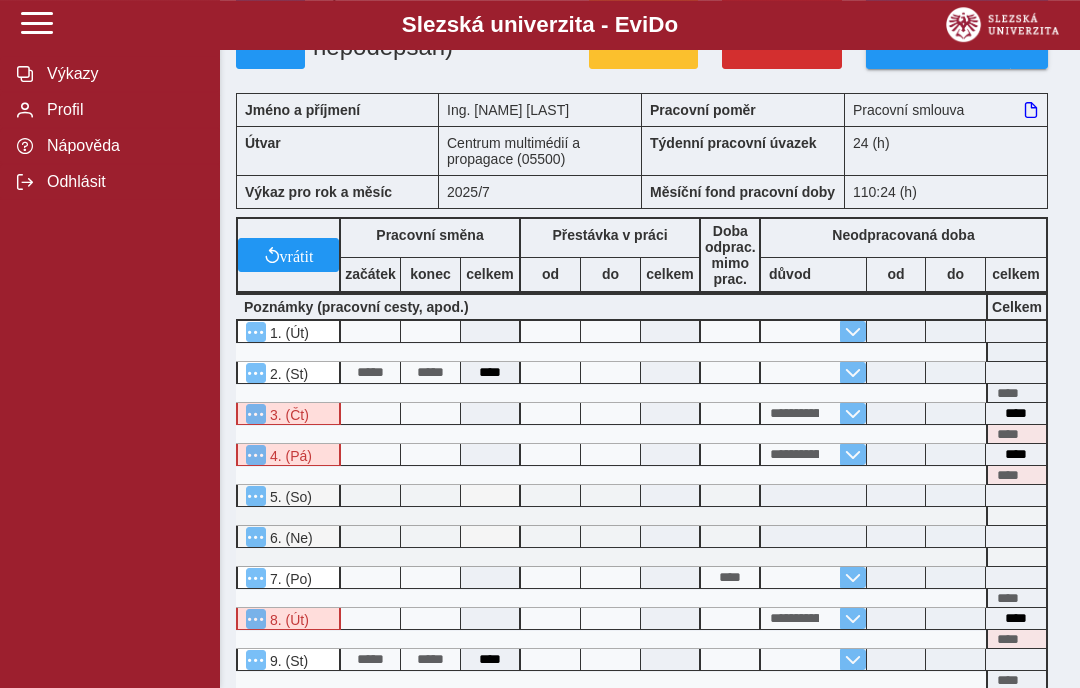 scroll, scrollTop: 0, scrollLeft: 0, axis: both 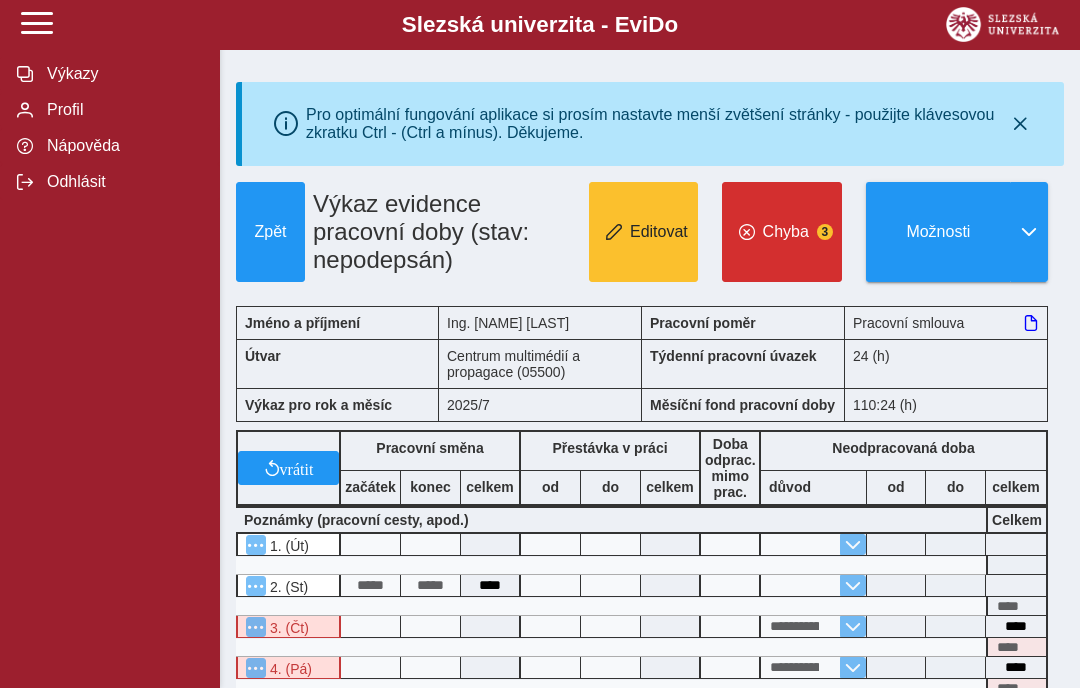 click on "Chyba 3" at bounding box center (782, 232) 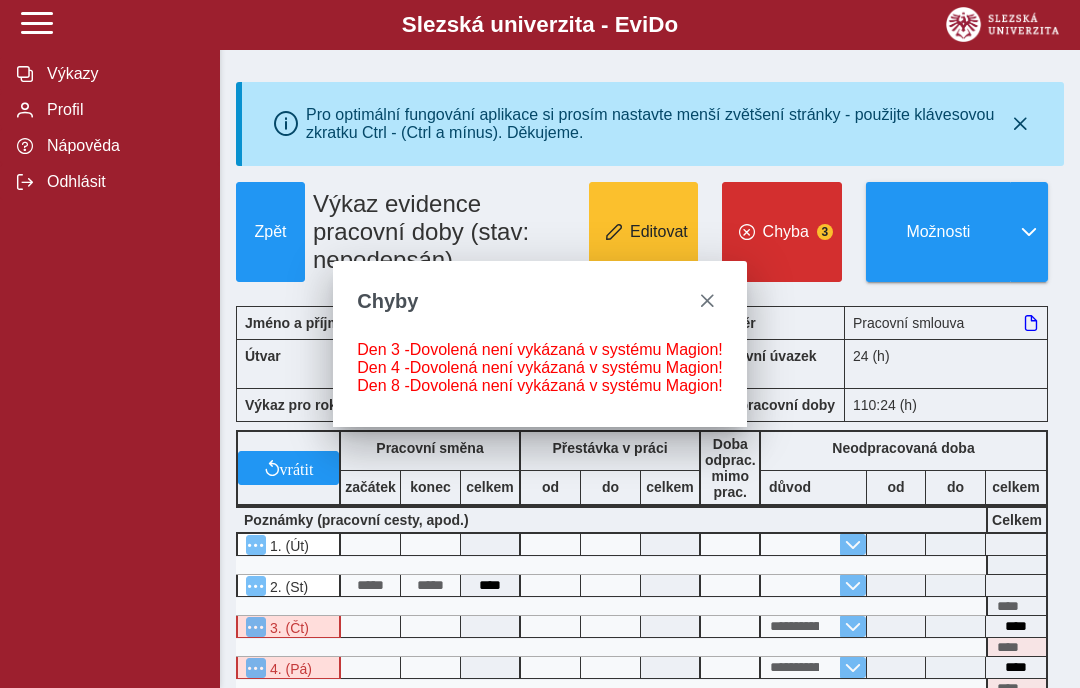 click on "Výkazy Profil Nápověda Odhlásit" at bounding box center (110, 344) 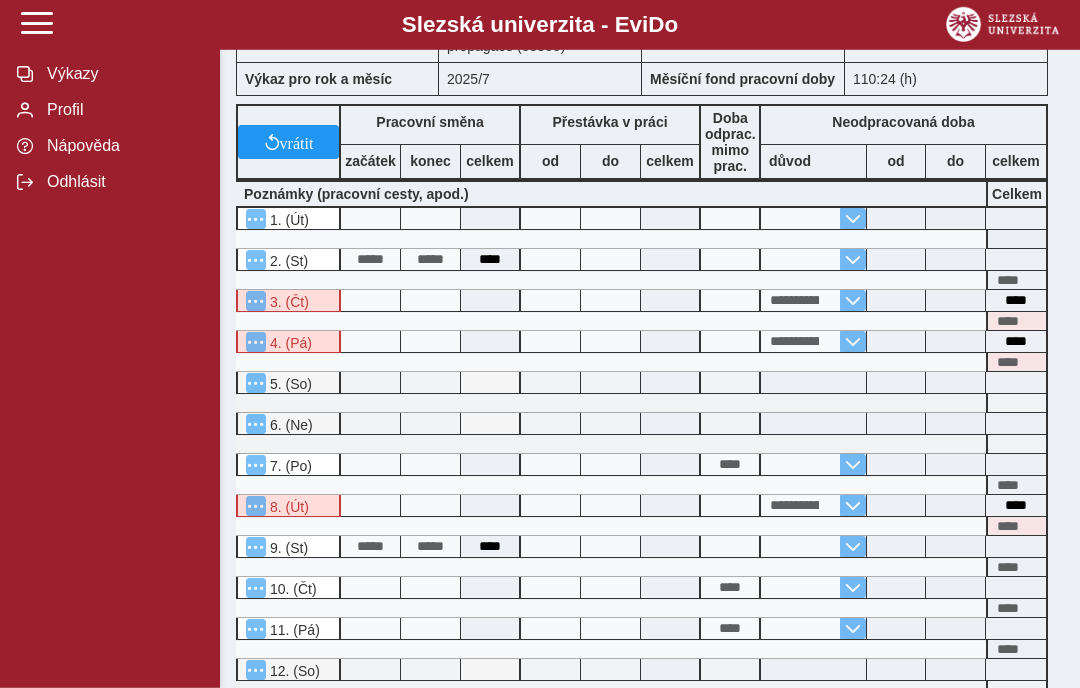 scroll, scrollTop: 332, scrollLeft: 0, axis: vertical 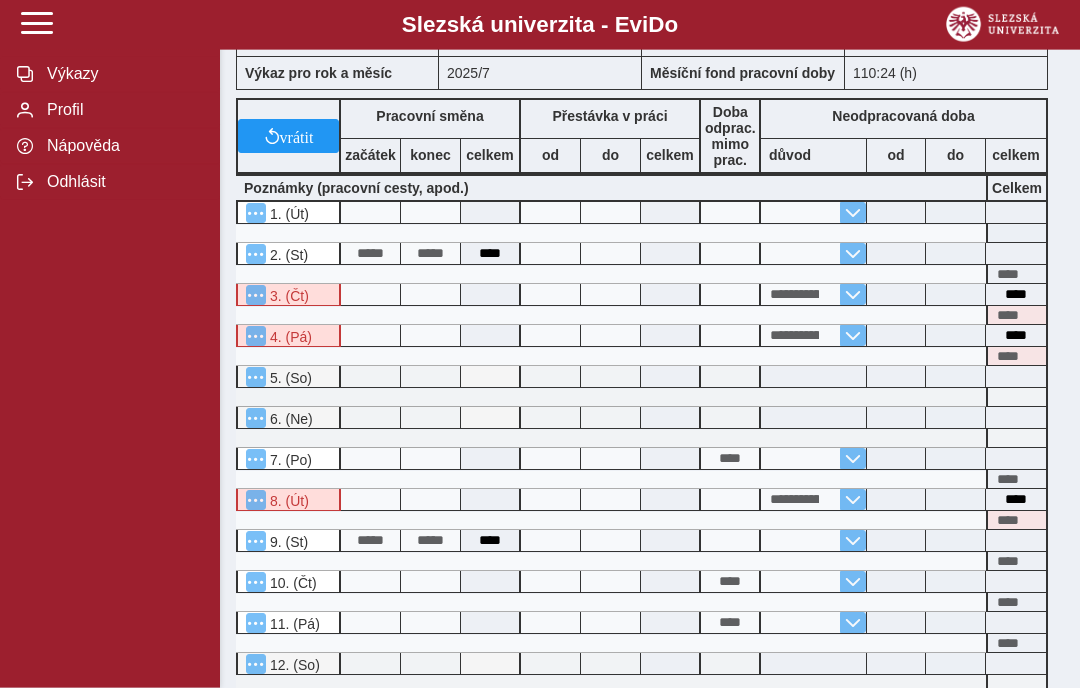 click on "**********" at bounding box center [813, 294] 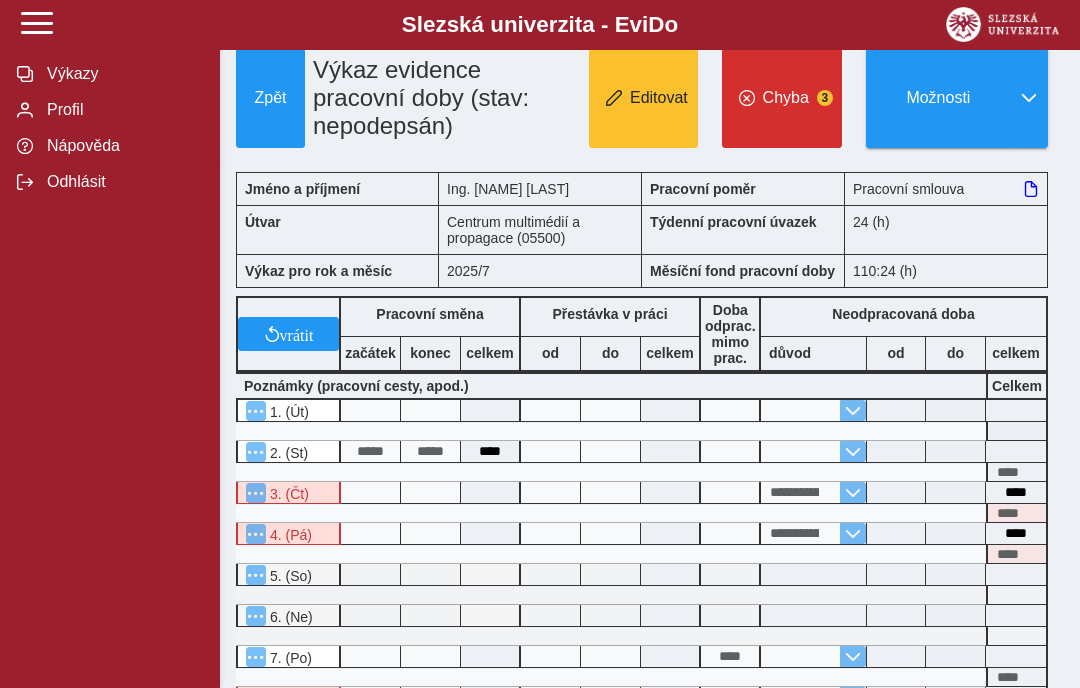 scroll, scrollTop: 0, scrollLeft: 0, axis: both 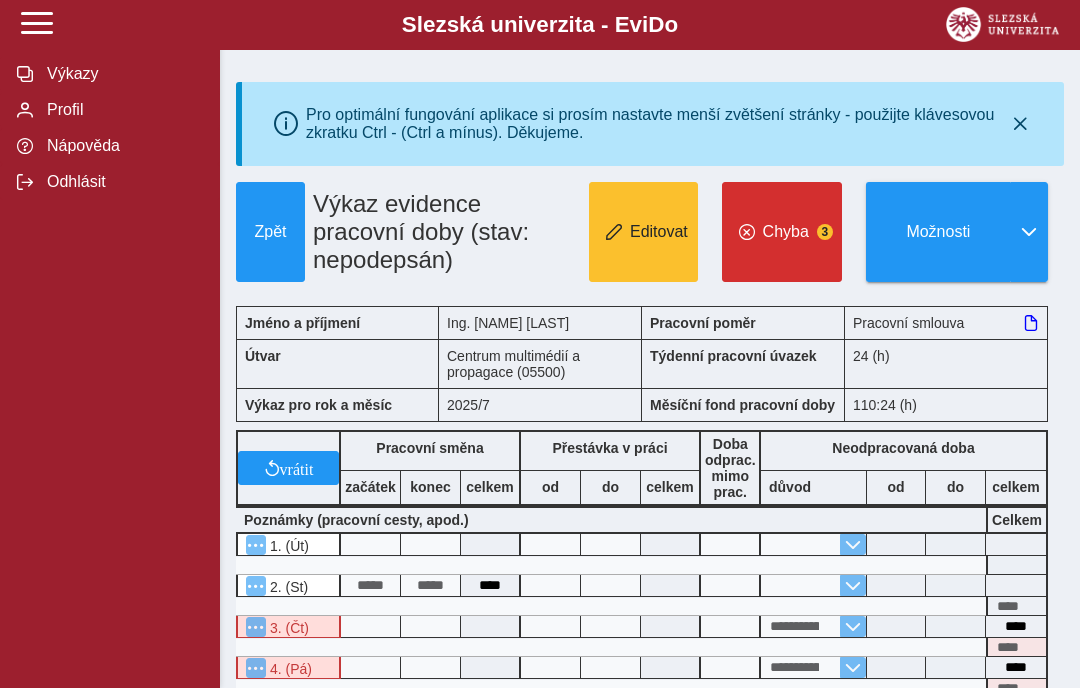 click on "Editovat" at bounding box center [659, 232] 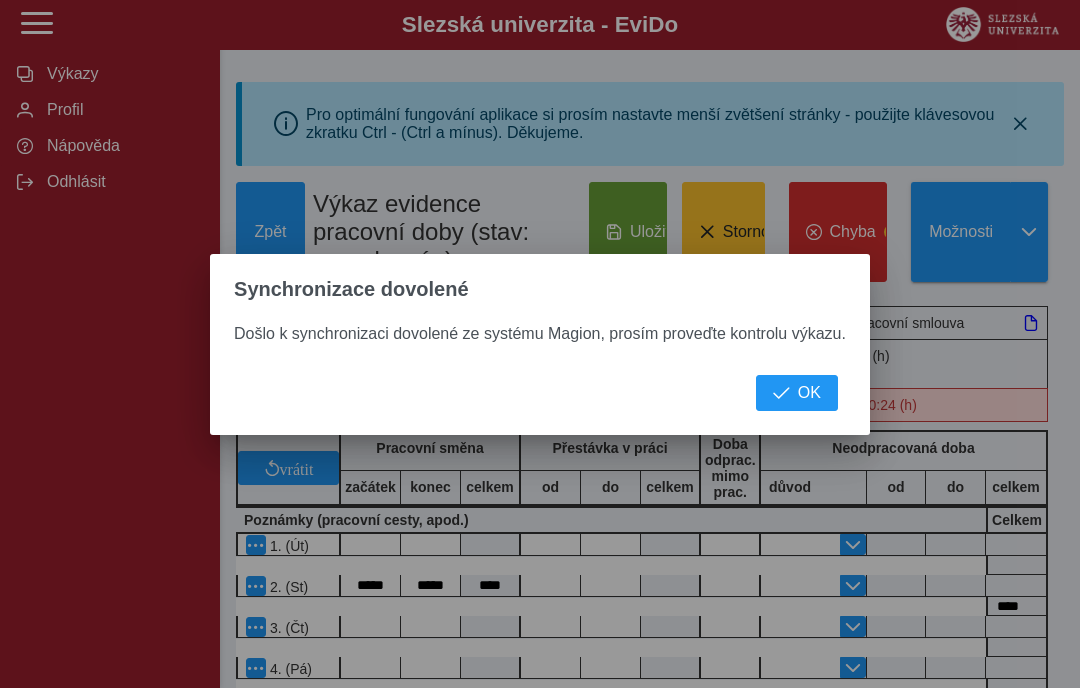 click on "OK" at bounding box center (809, 393) 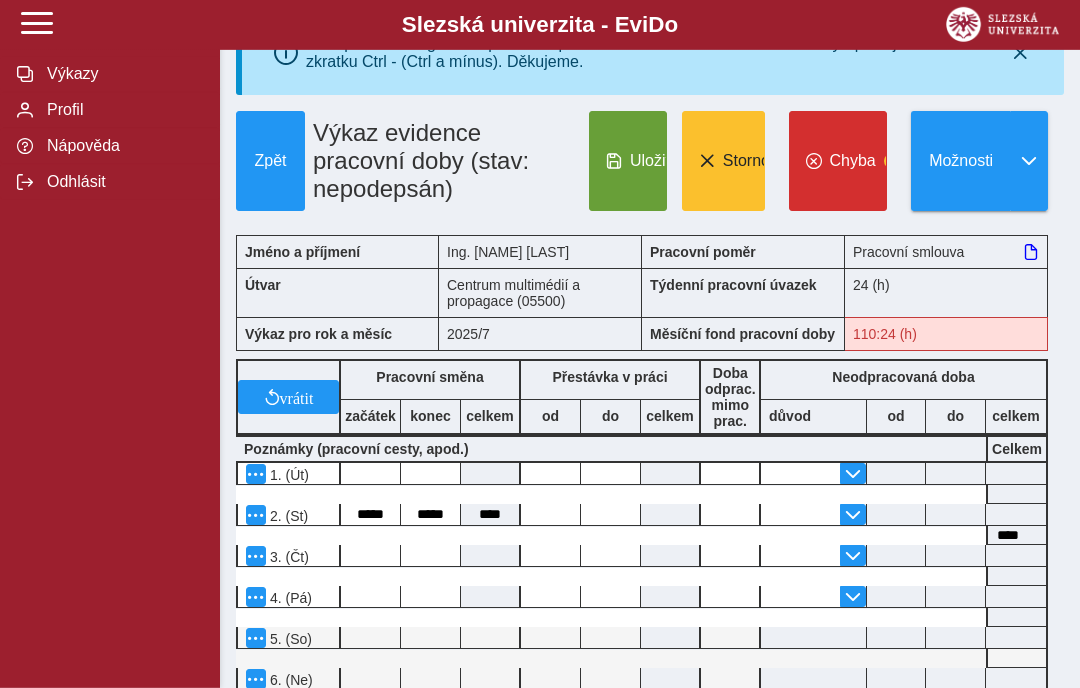 scroll, scrollTop: 100, scrollLeft: 0, axis: vertical 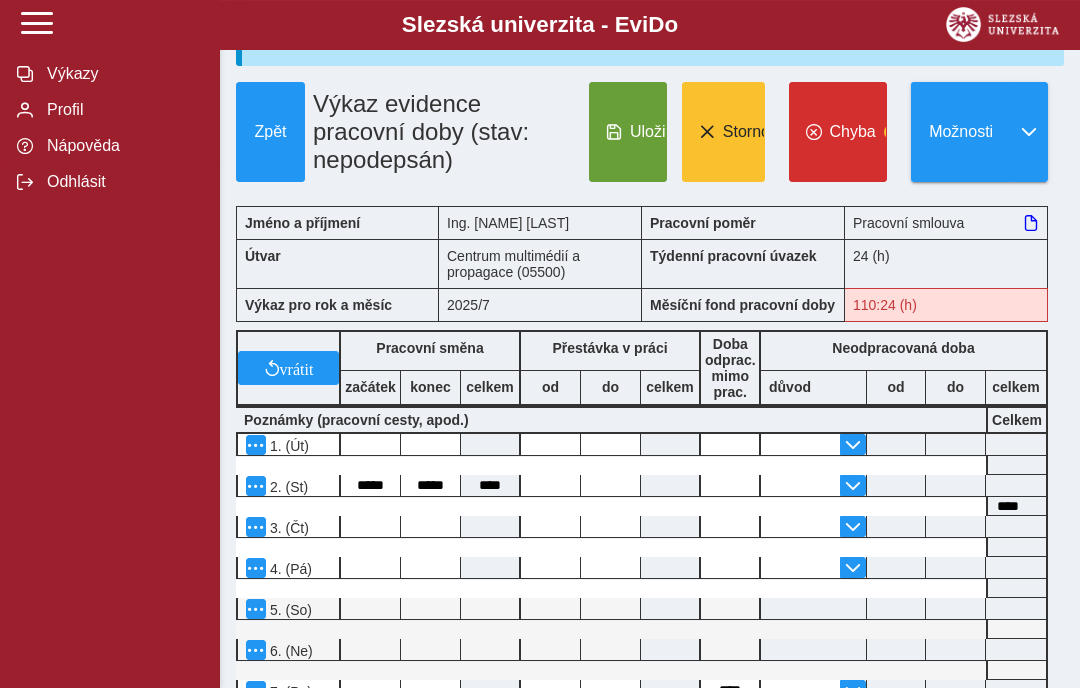 click at bounding box center [853, 486] 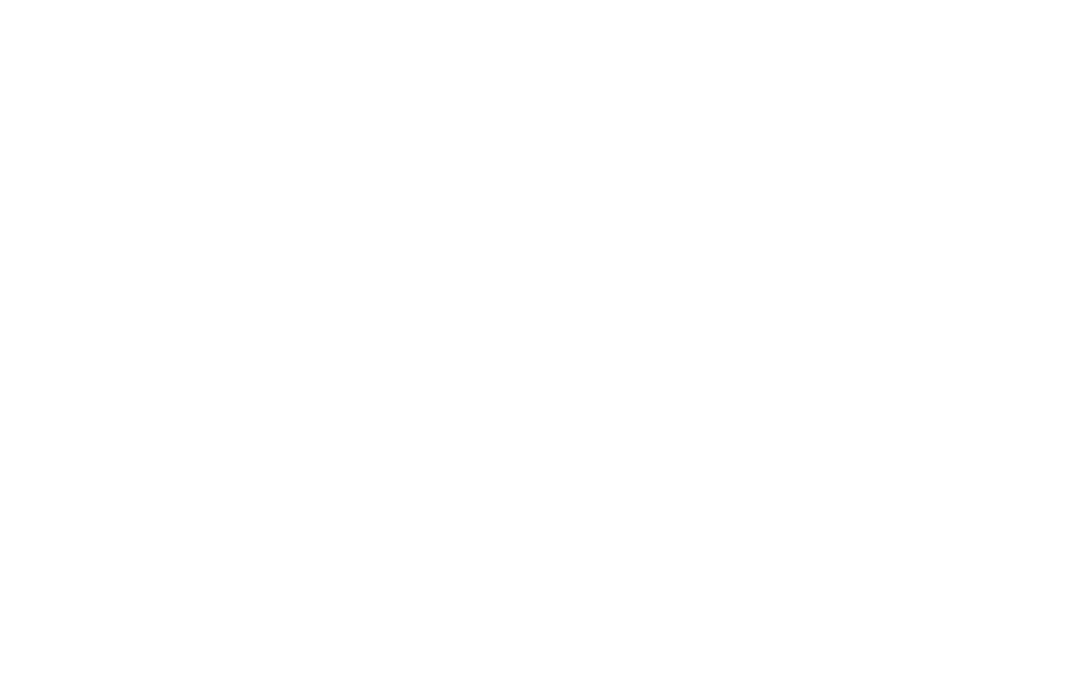 scroll, scrollTop: 0, scrollLeft: 0, axis: both 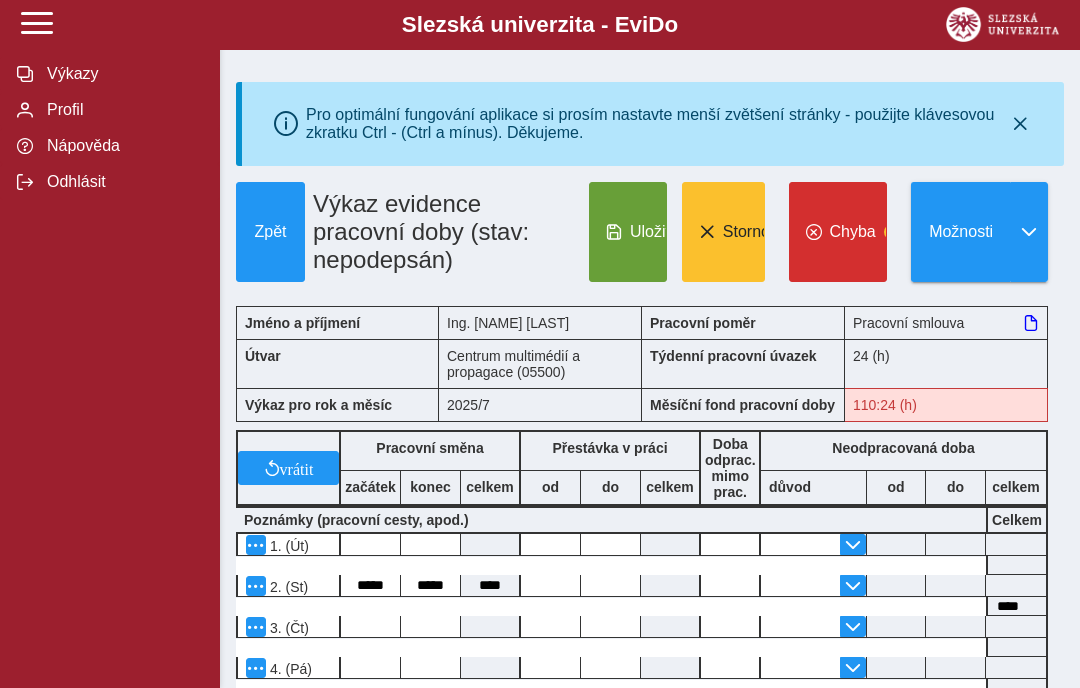 click at bounding box center [614, 232] 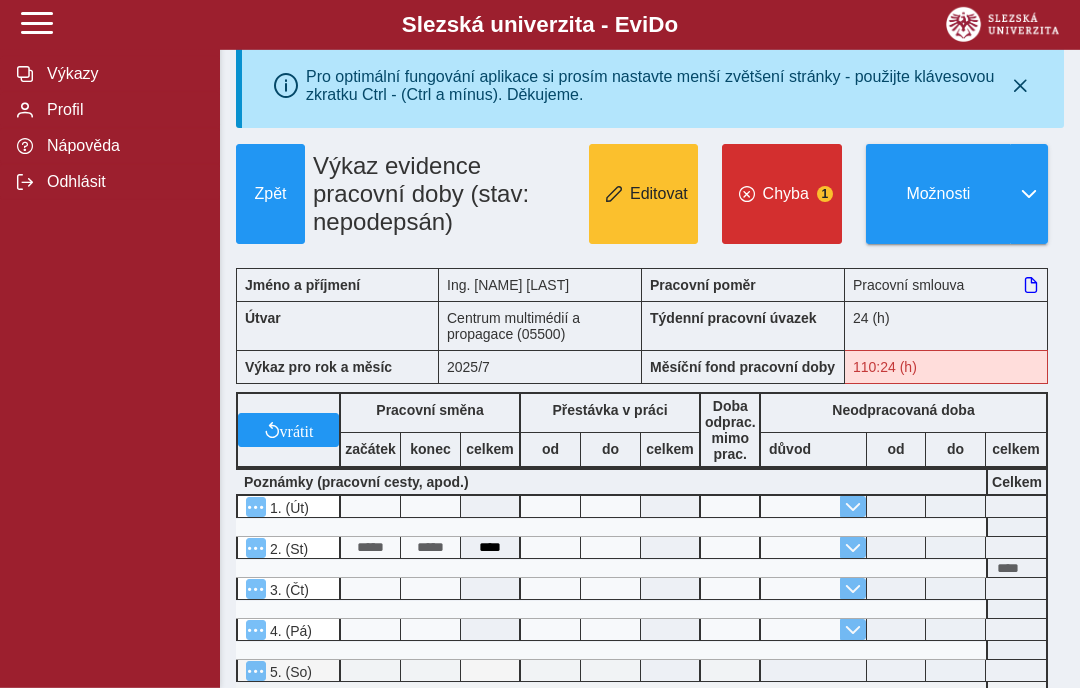 scroll, scrollTop: 36, scrollLeft: 0, axis: vertical 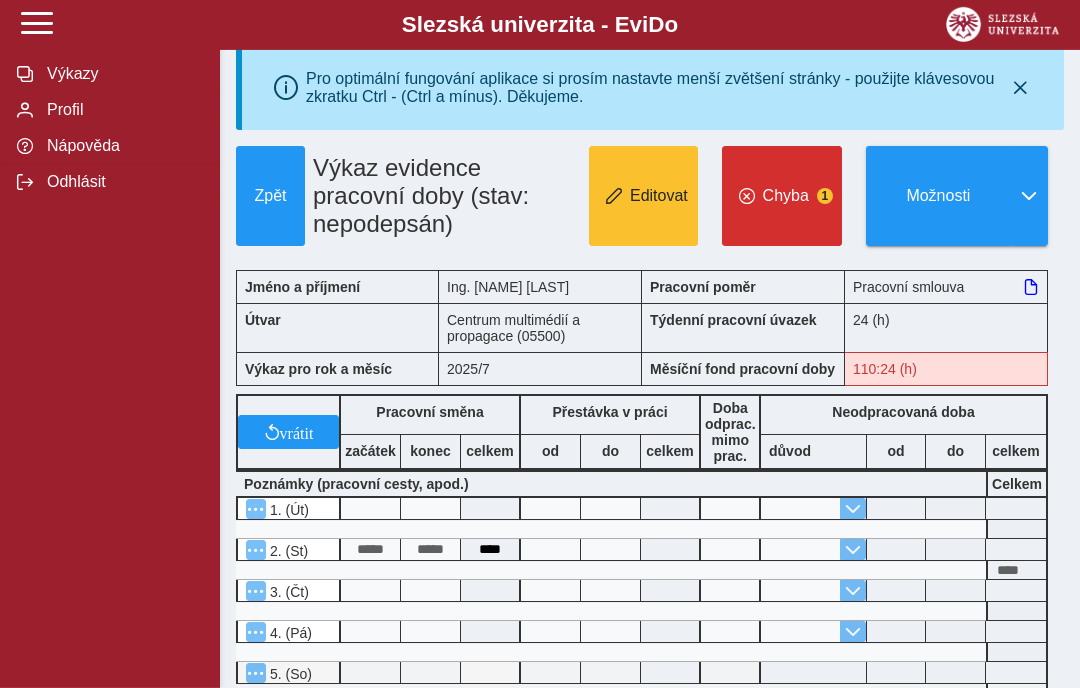 click on "Editovat" at bounding box center [643, 196] 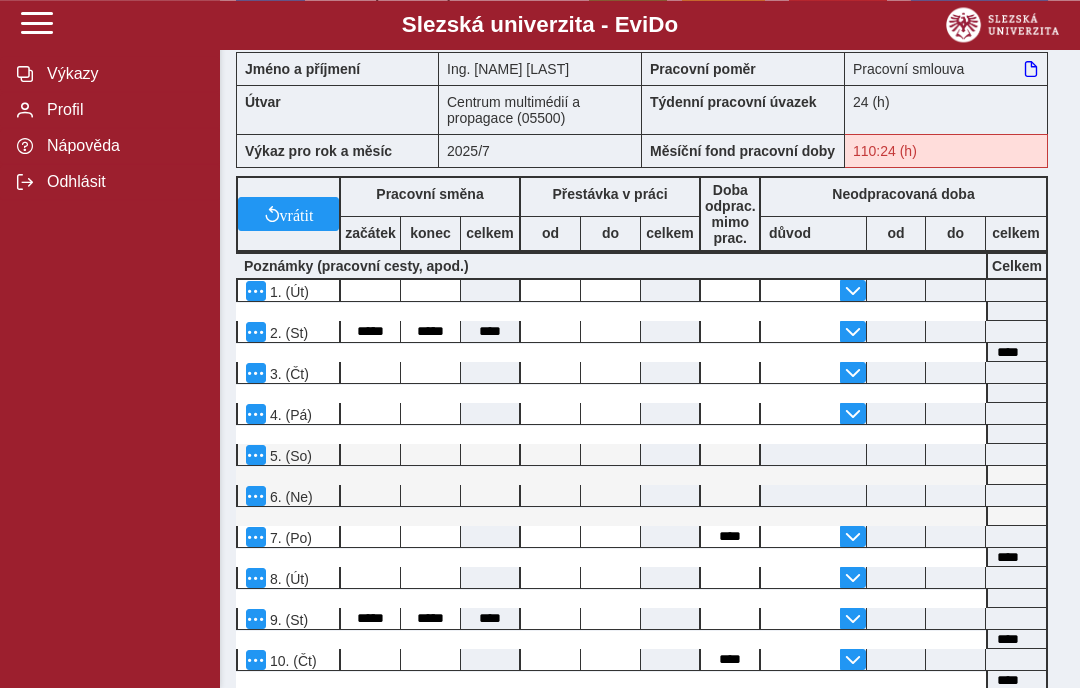scroll, scrollTop: 0, scrollLeft: 0, axis: both 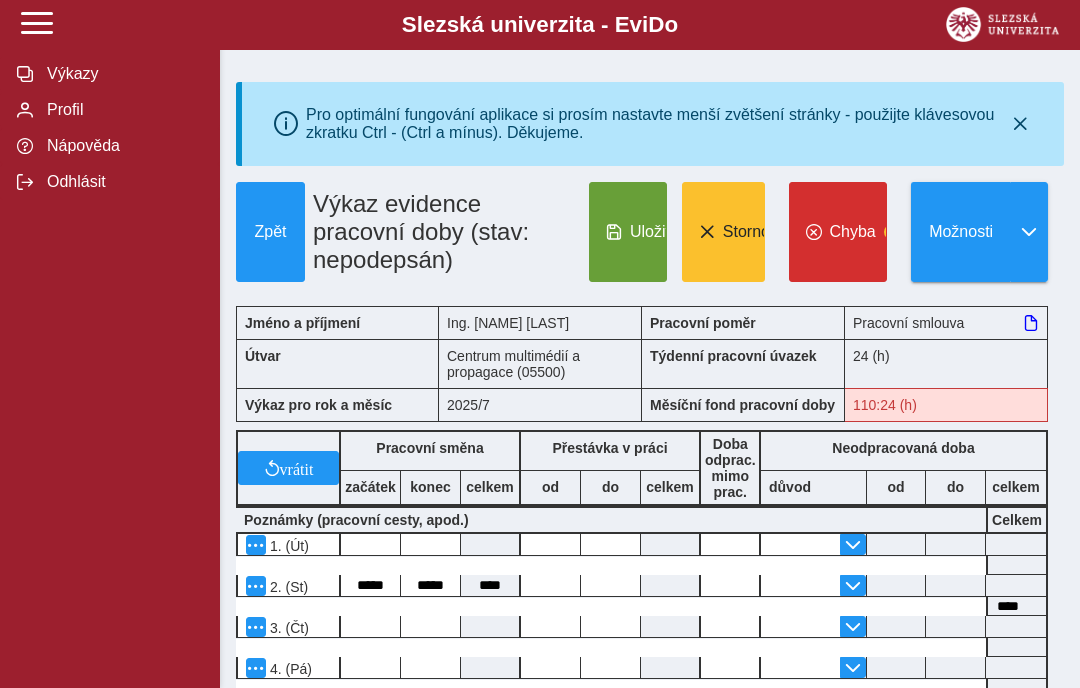 click on "Storno" at bounding box center (746, 232) 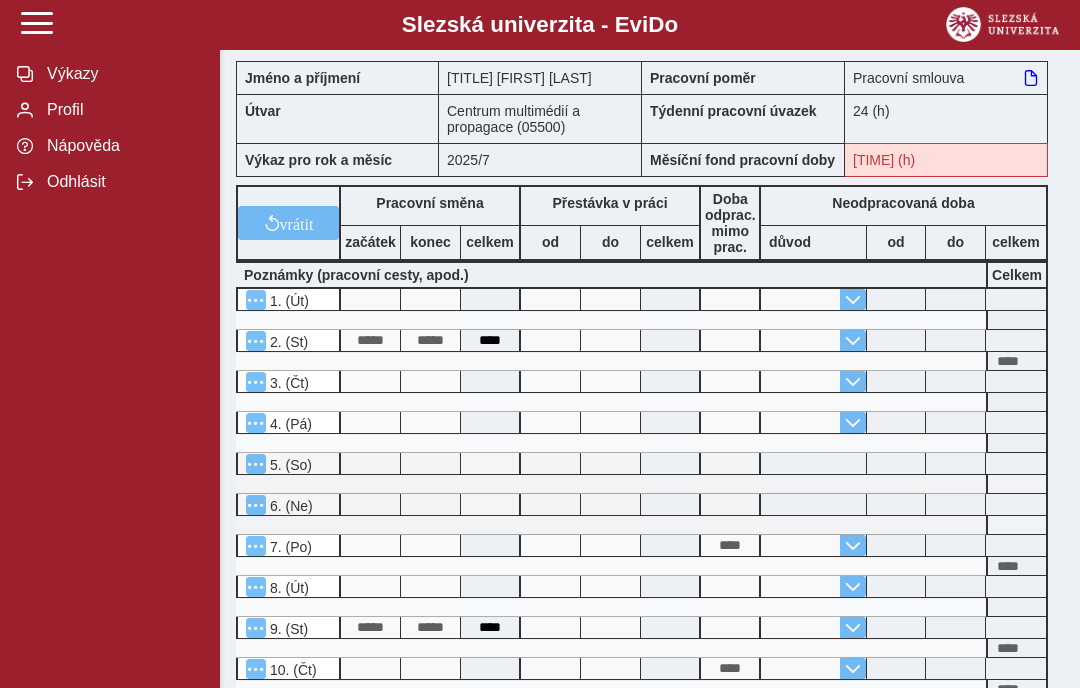 scroll, scrollTop: 0, scrollLeft: 0, axis: both 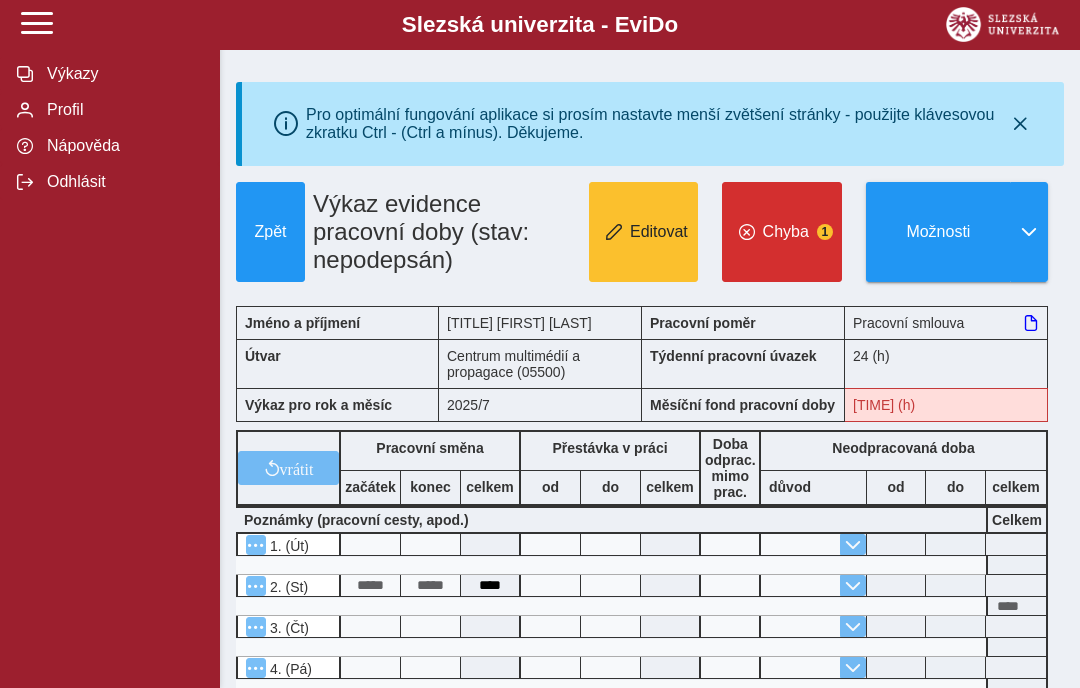 click on "Editovat" at bounding box center (659, 232) 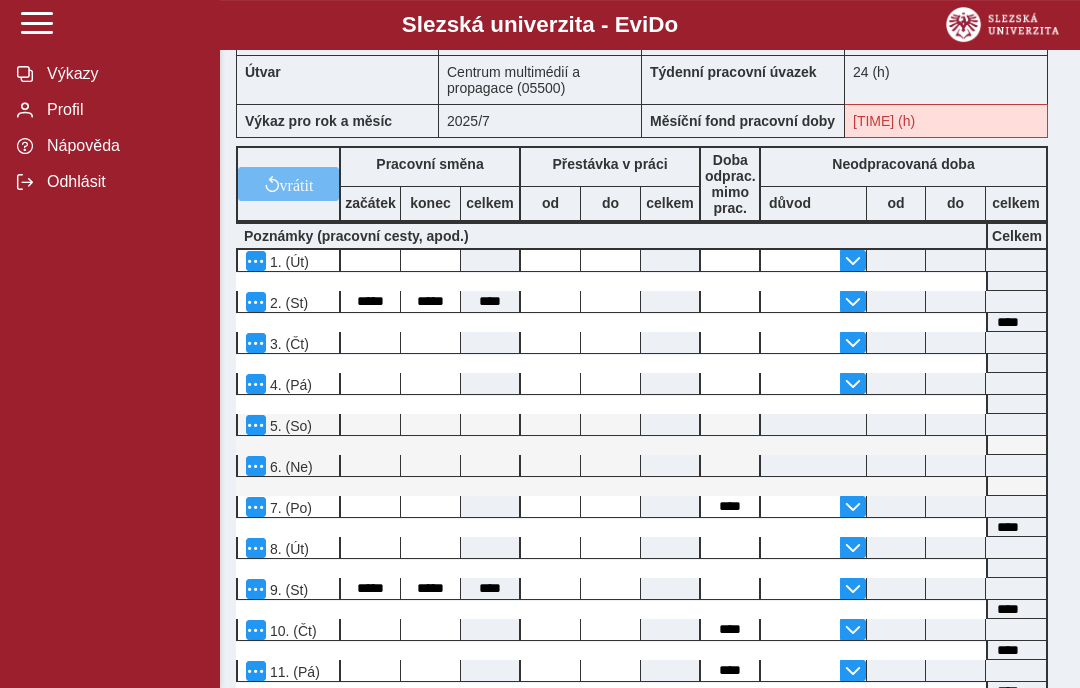 scroll, scrollTop: 283, scrollLeft: 0, axis: vertical 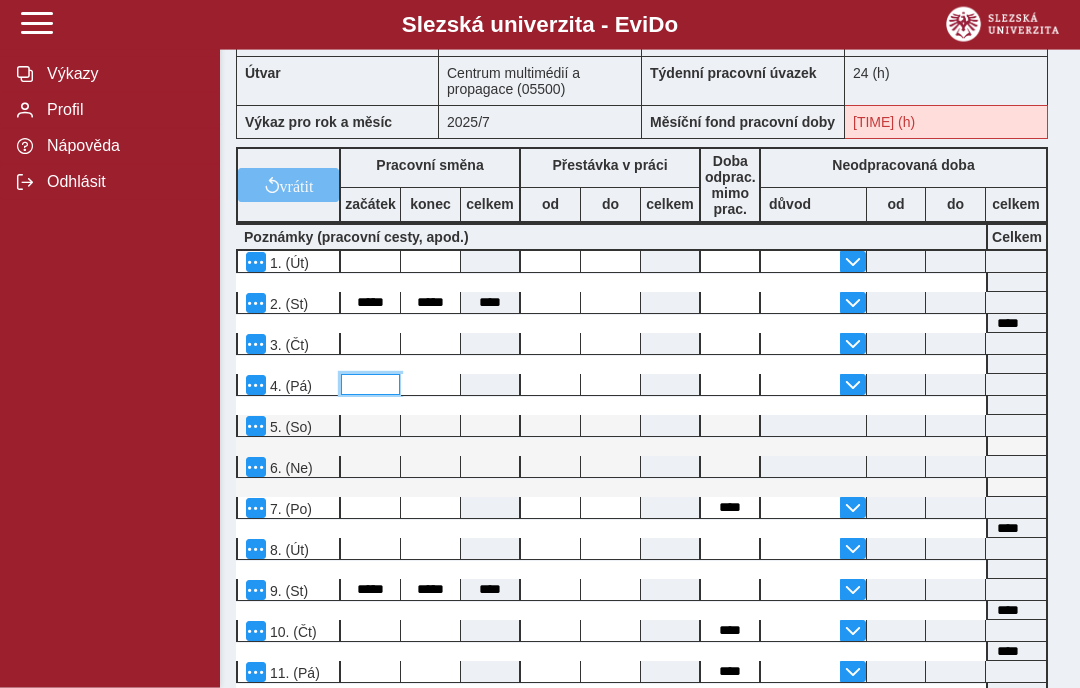 click at bounding box center (370, 384) 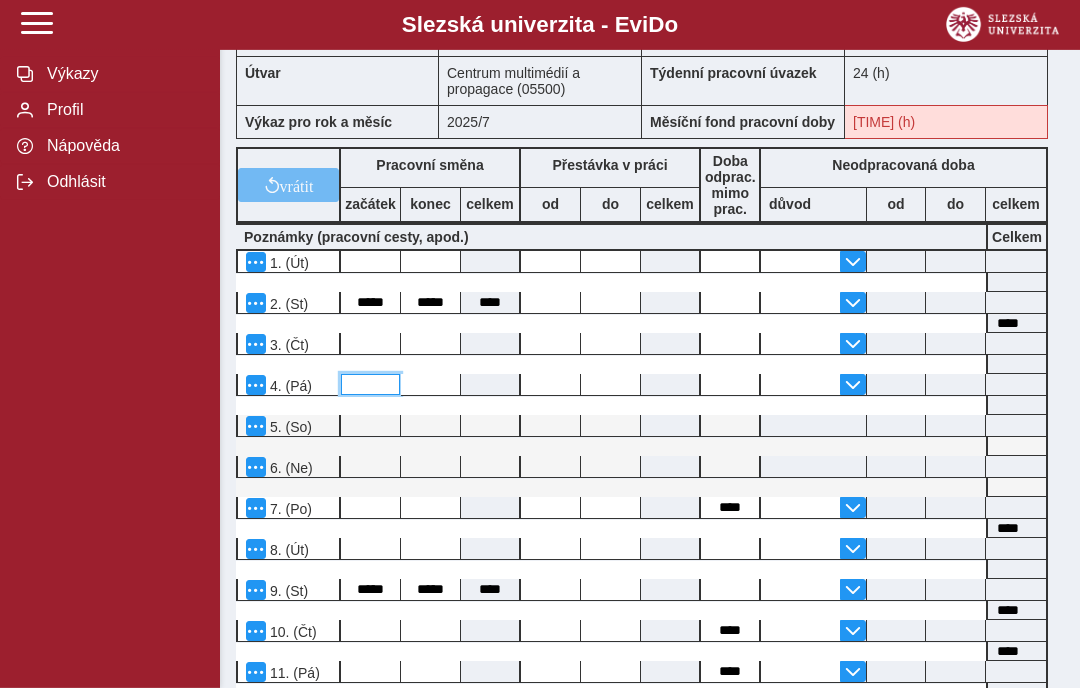 scroll, scrollTop: 283, scrollLeft: 0, axis: vertical 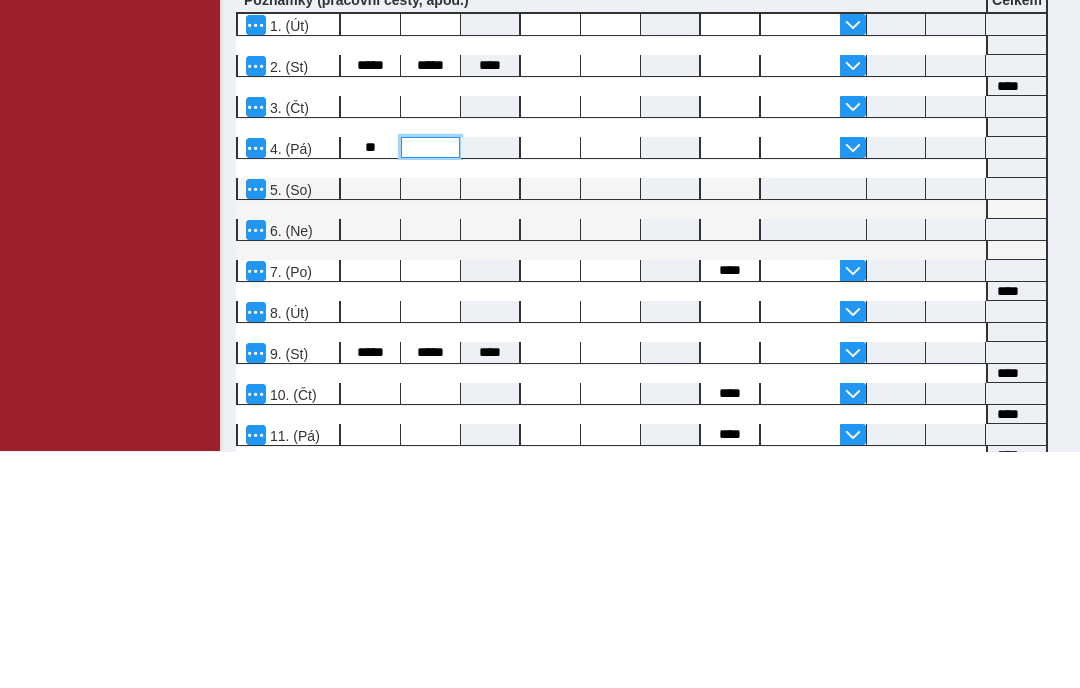click at bounding box center (430, 384) 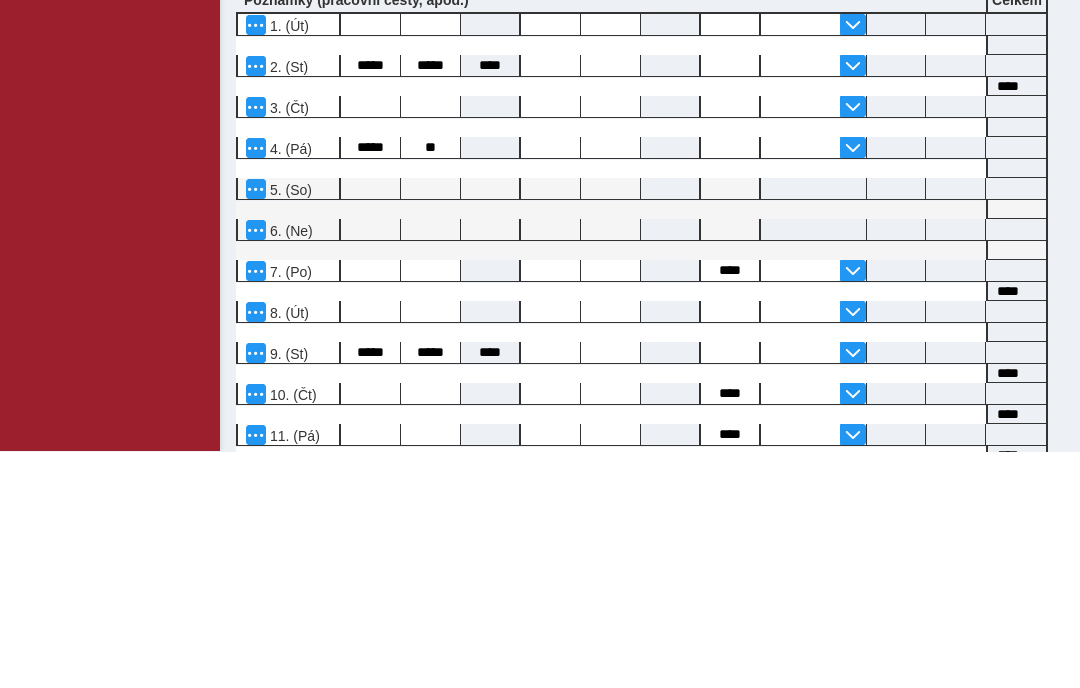 type on "*****" 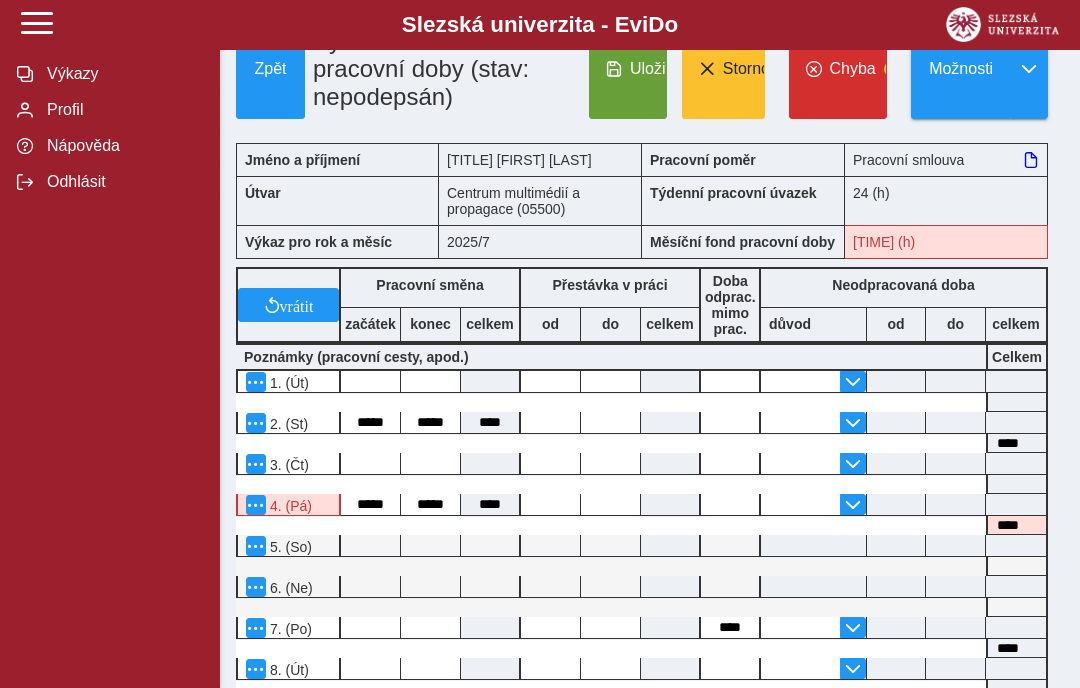 scroll, scrollTop: 0, scrollLeft: 0, axis: both 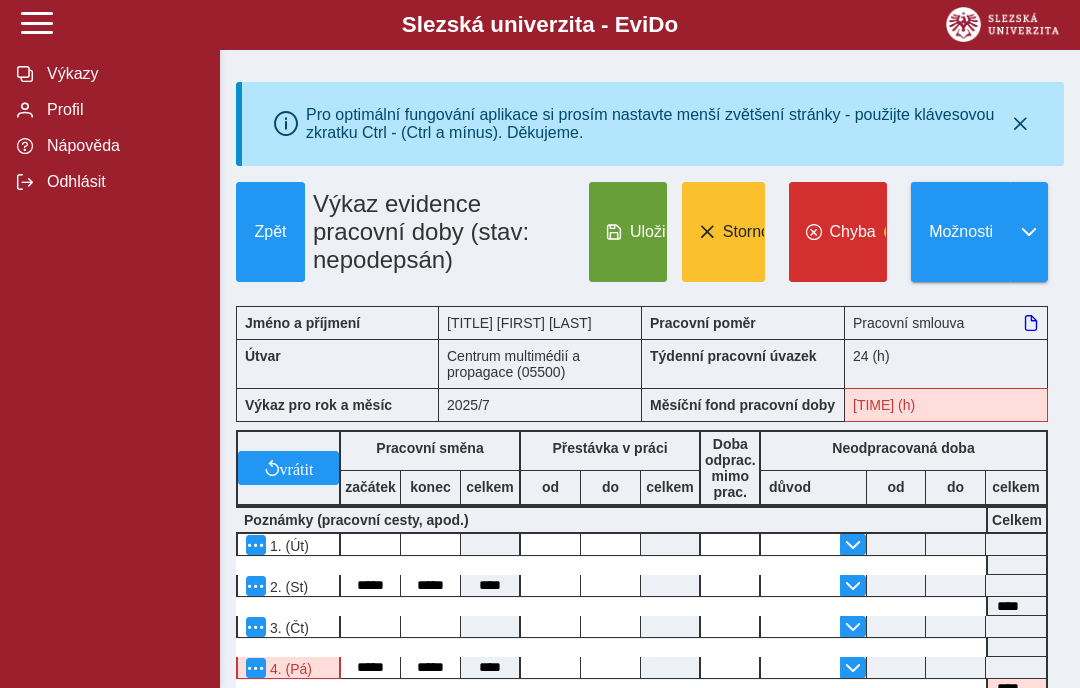 click on "Chyba" at bounding box center (853, 232) 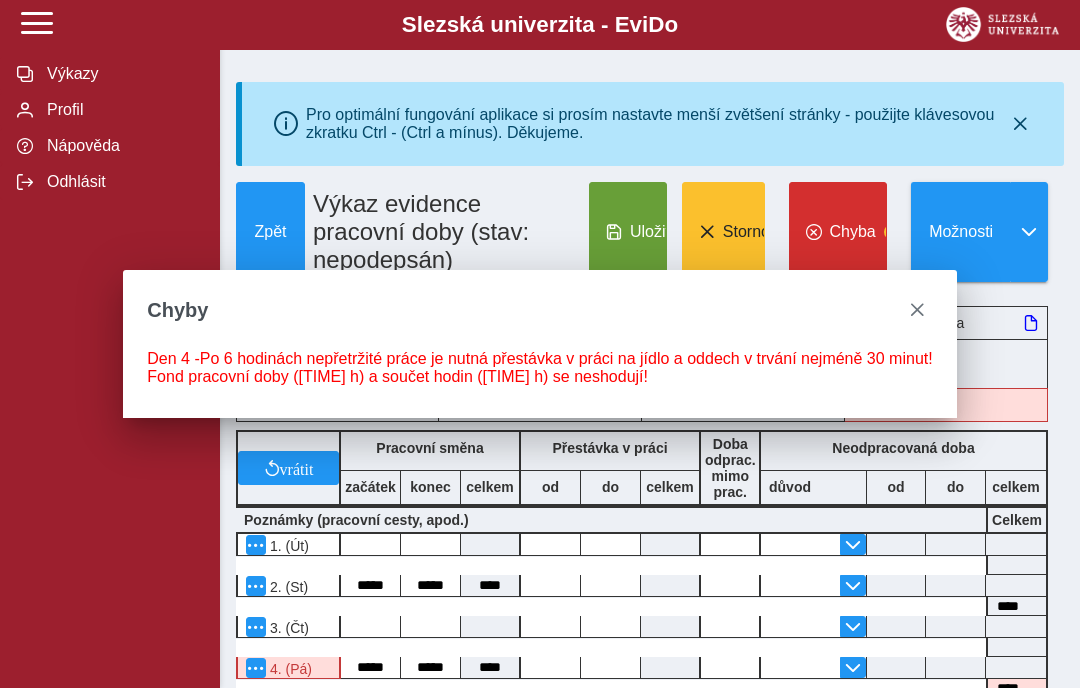 click at bounding box center [917, 310] 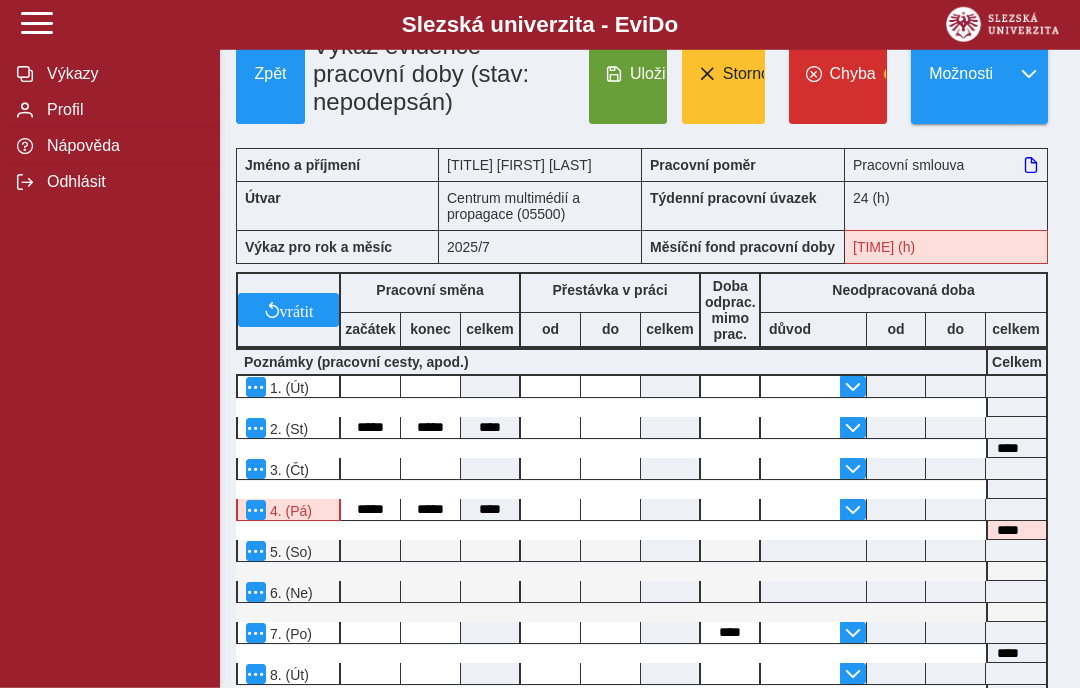 scroll, scrollTop: 159, scrollLeft: 0, axis: vertical 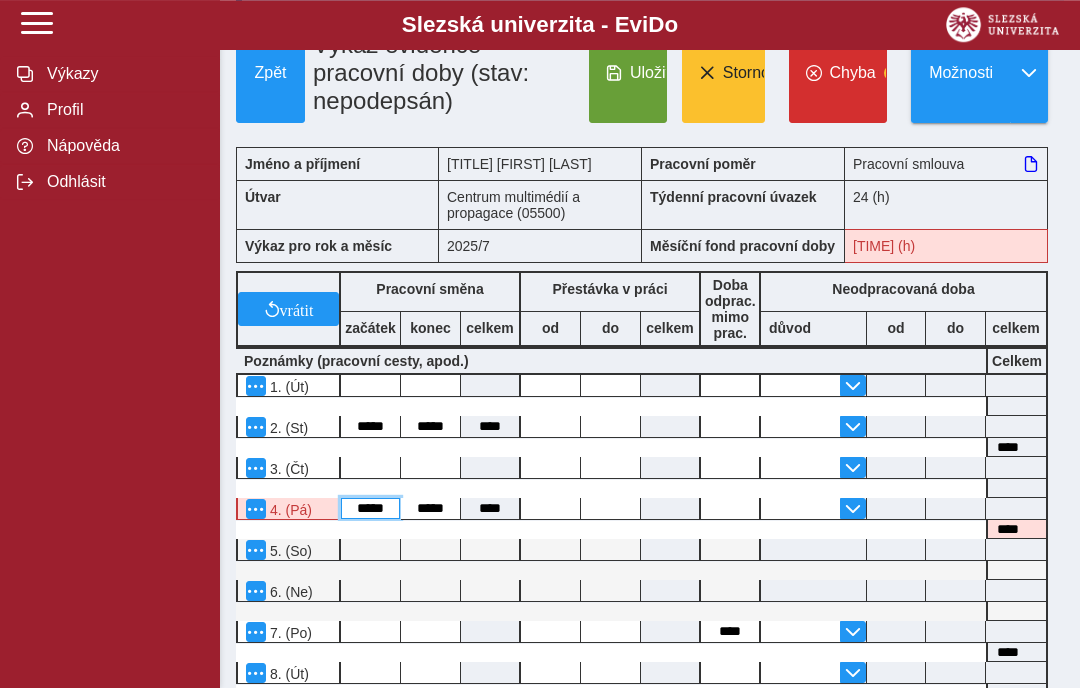 click on "*****" at bounding box center [370, 508] 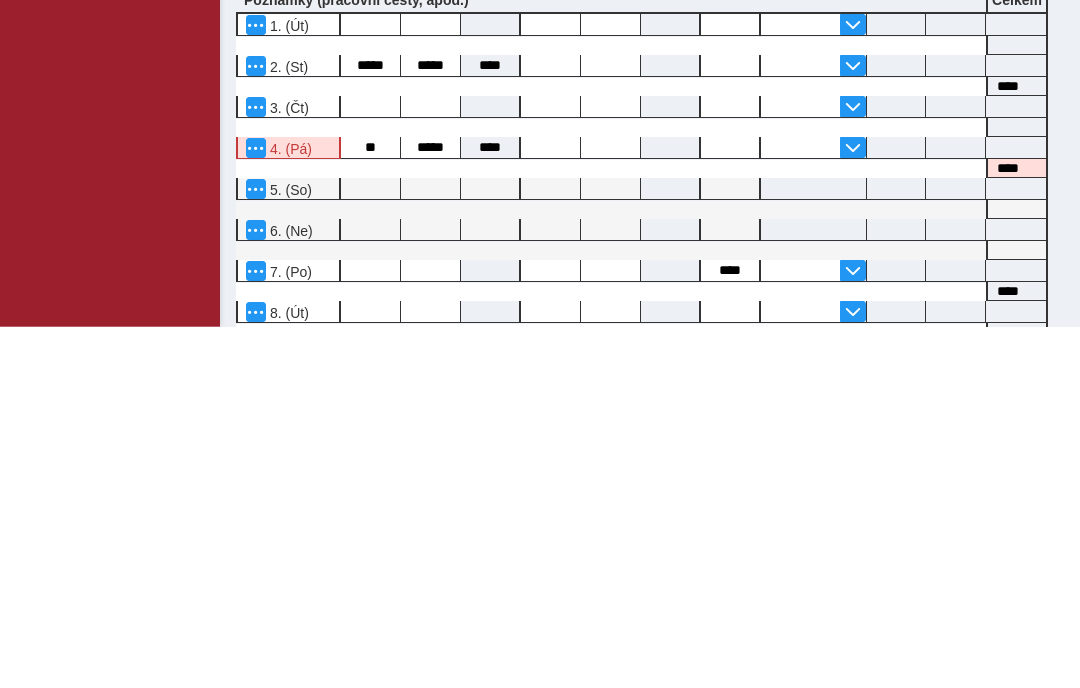 click at bounding box center (370, 549) 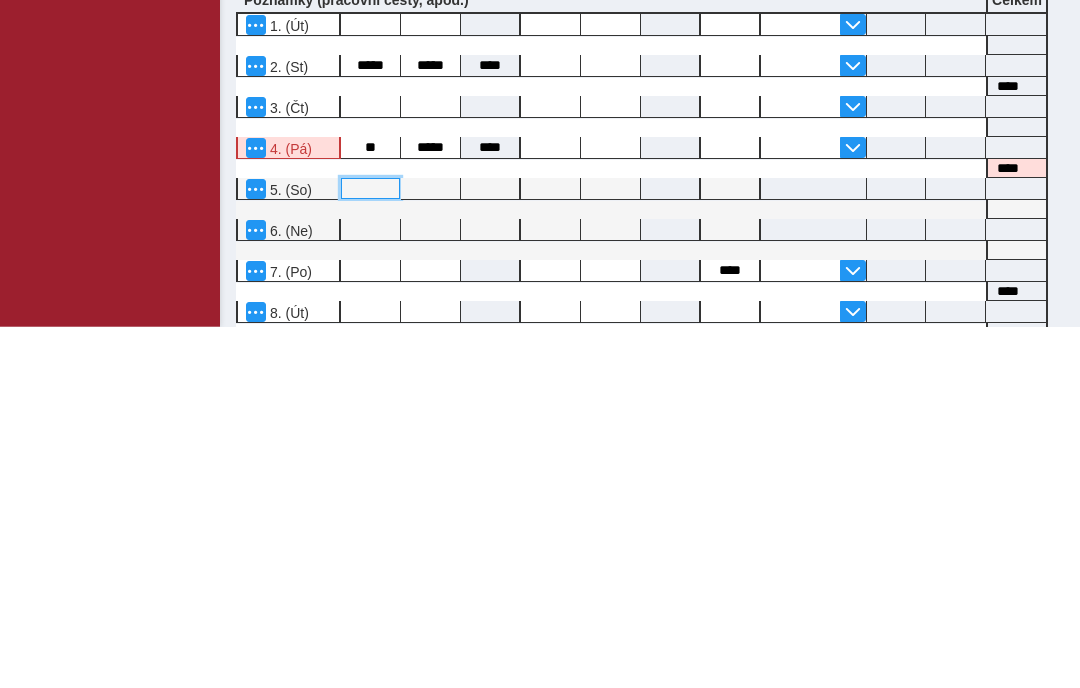 type on "*****" 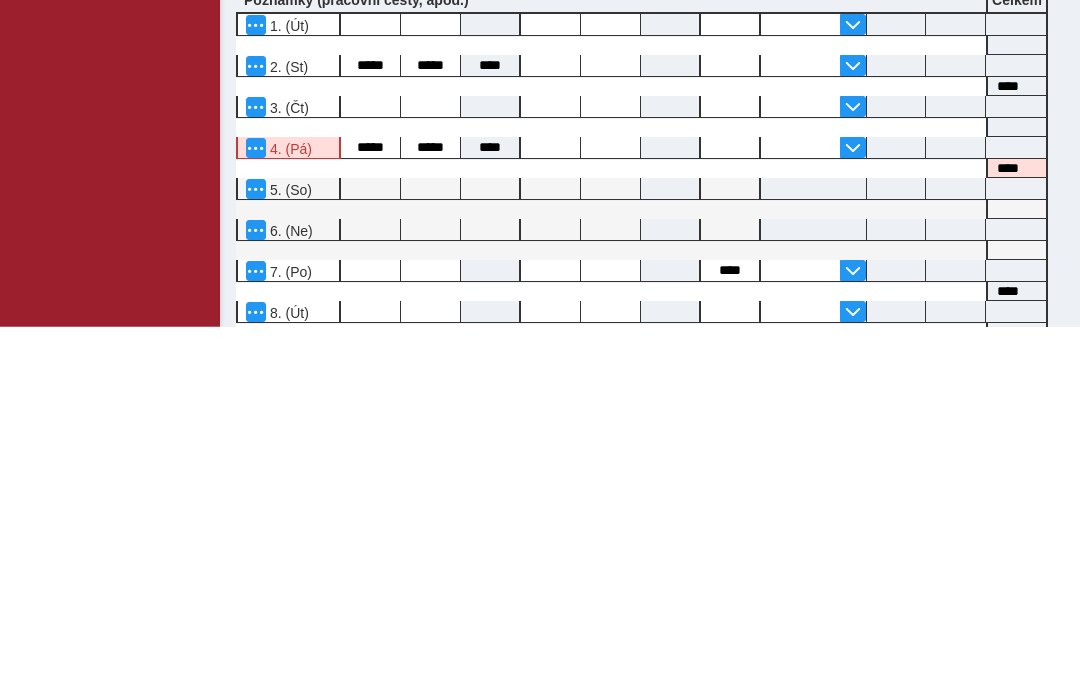 click on "*****" at bounding box center [370, 508] 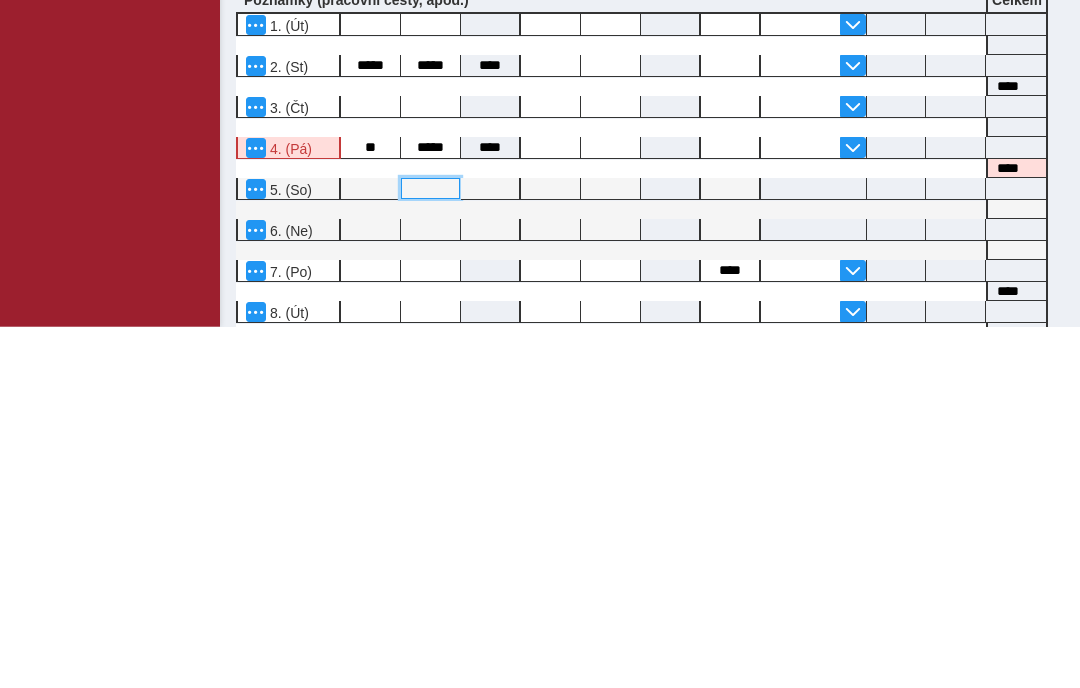 click at bounding box center [430, 549] 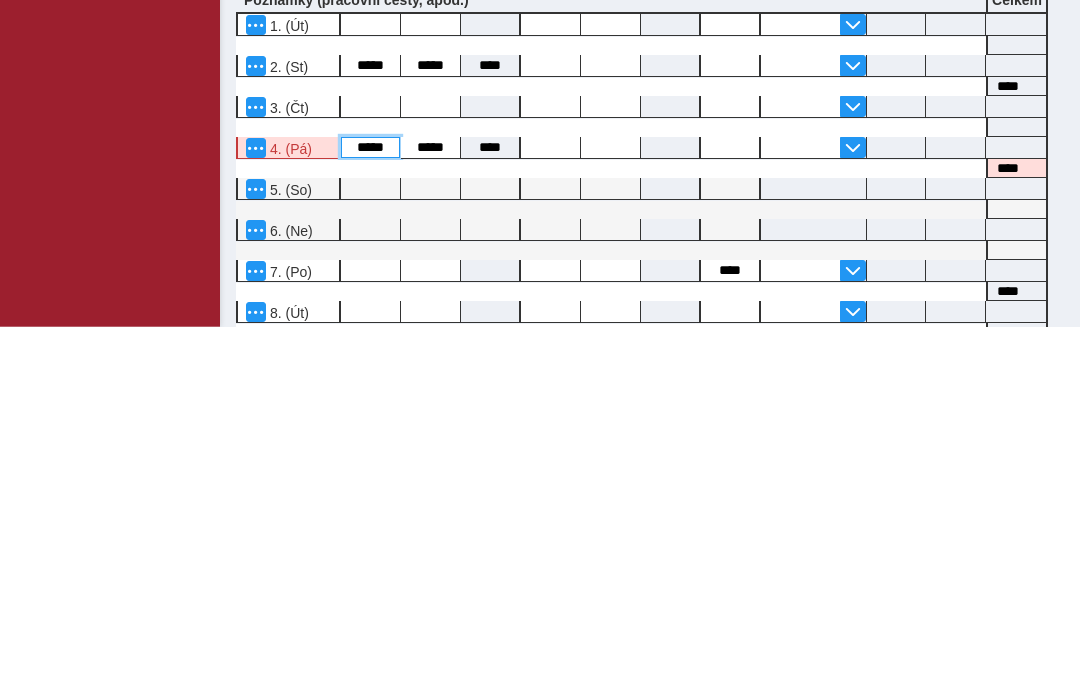 click on "*****" at bounding box center (370, 508) 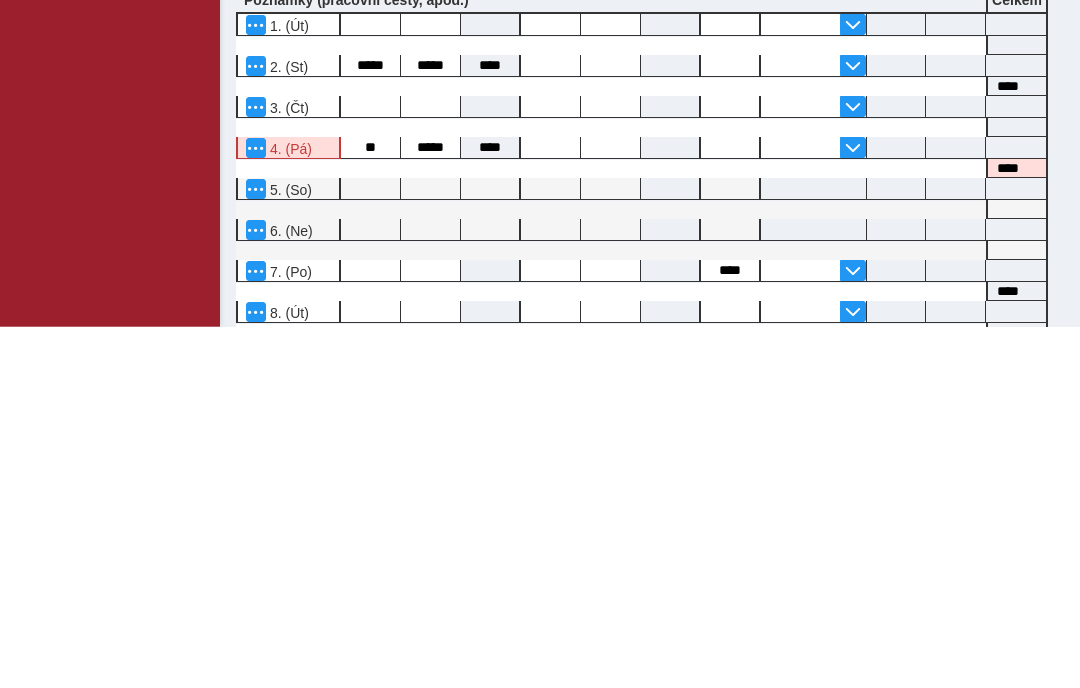 click at bounding box center (370, 549) 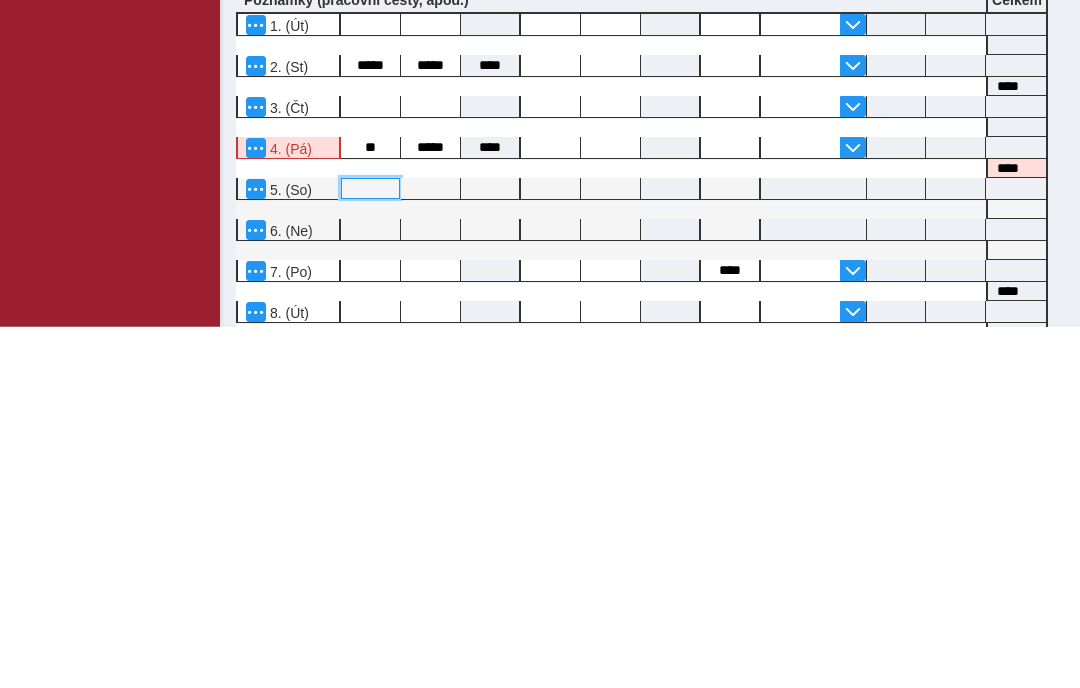 type on "*****" 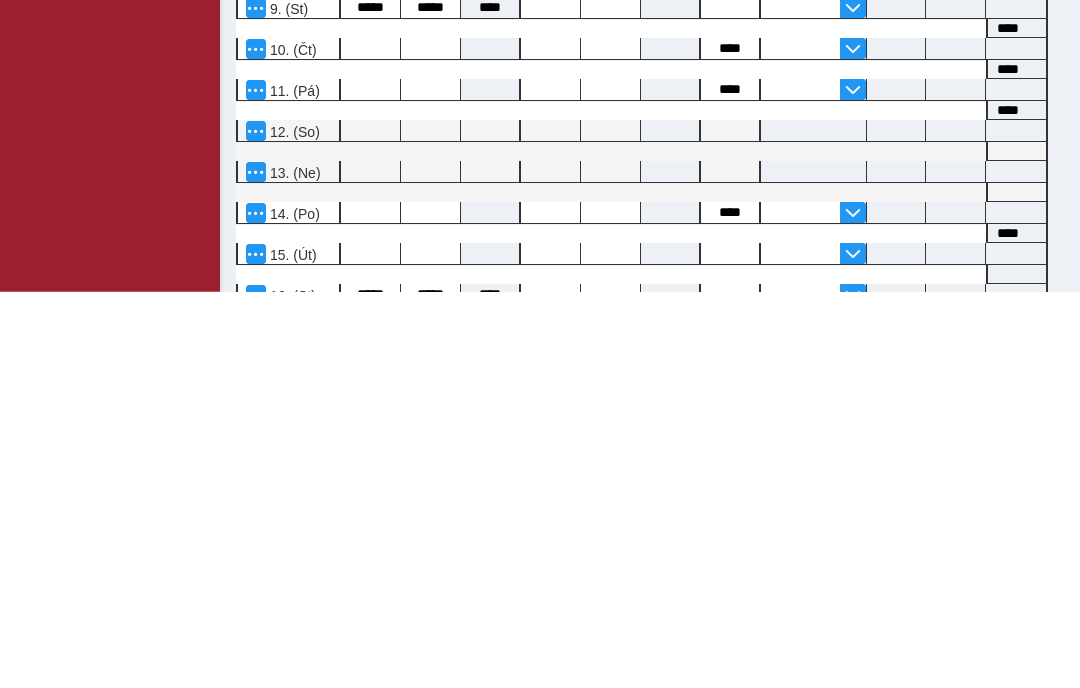 scroll, scrollTop: 509, scrollLeft: 0, axis: vertical 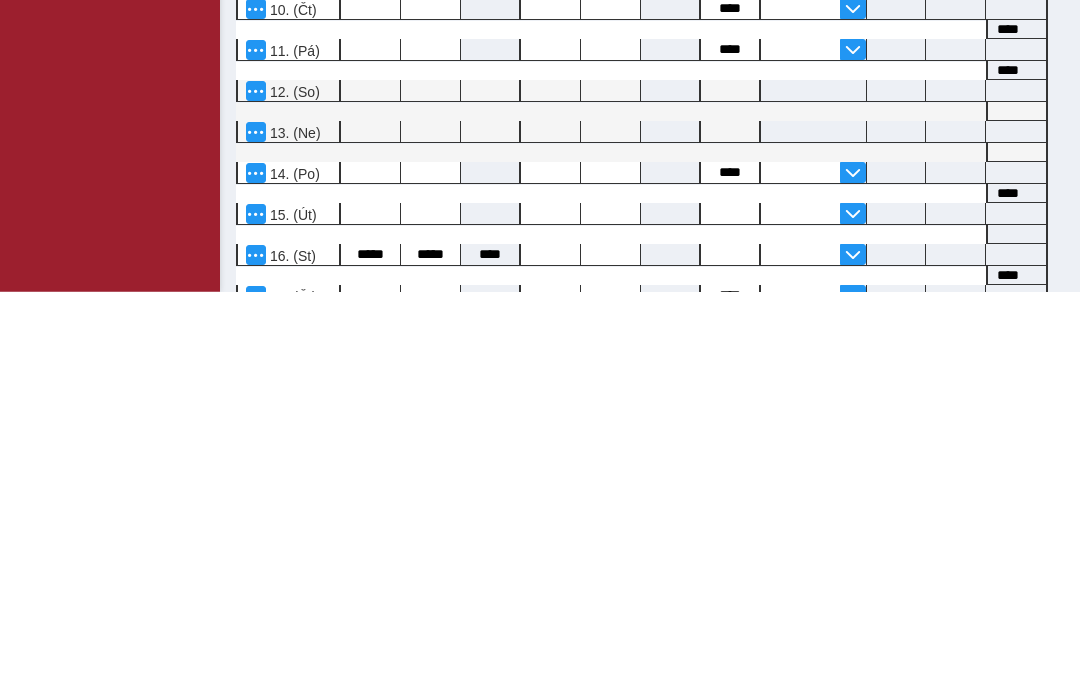 click at bounding box center (370, 609) 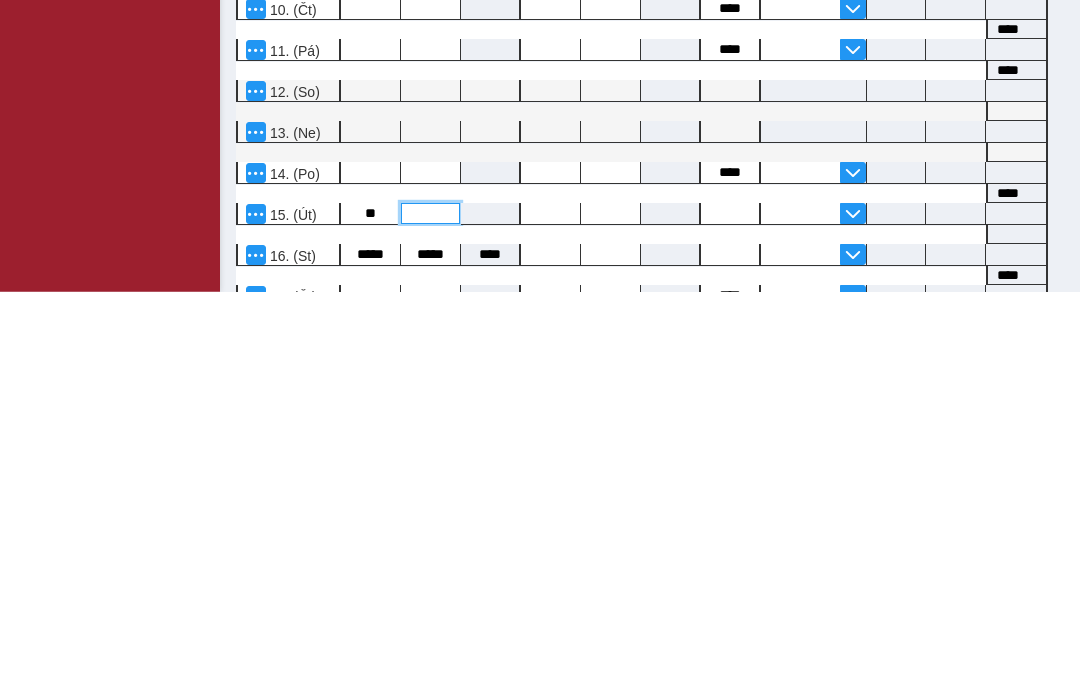 click at bounding box center [430, 609] 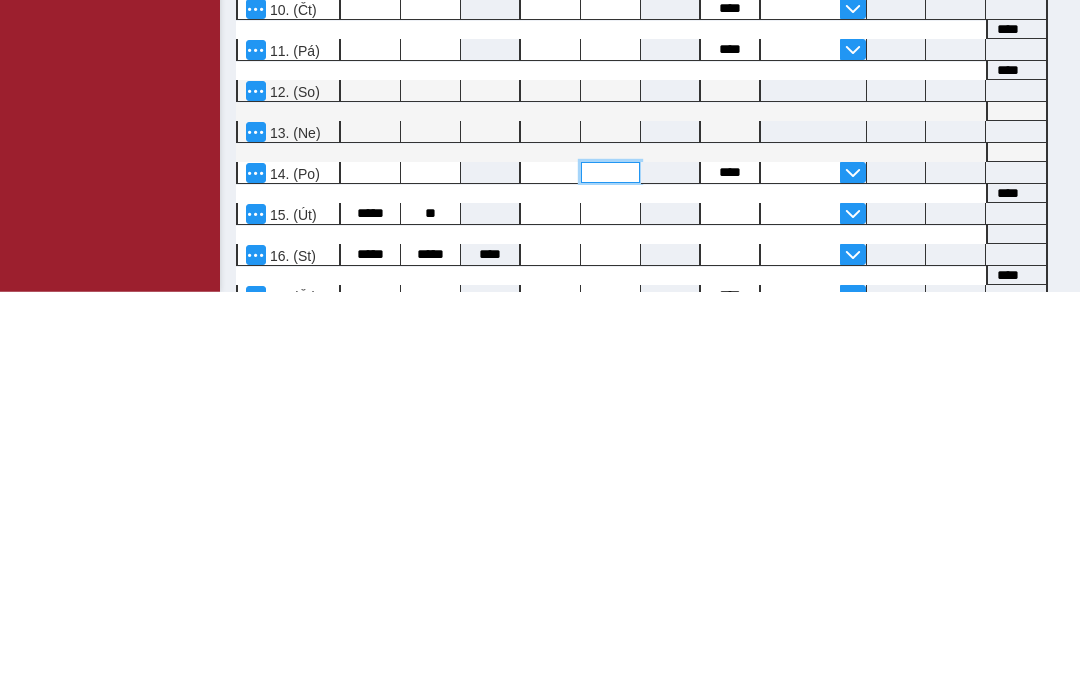 click at bounding box center [610, 568] 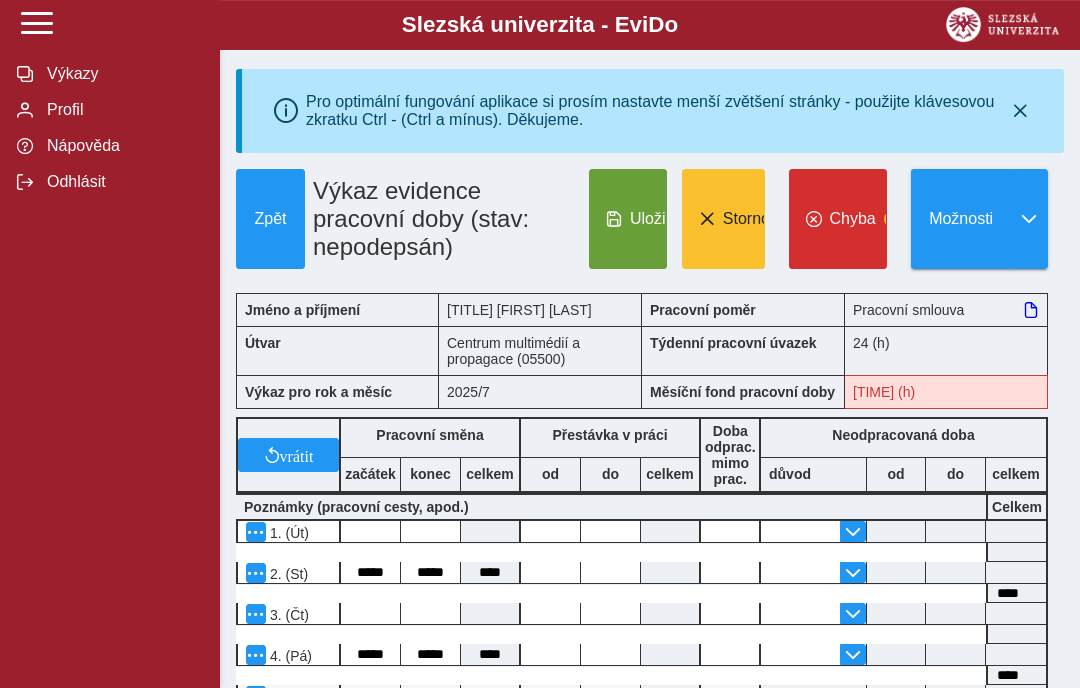 scroll, scrollTop: 0, scrollLeft: 0, axis: both 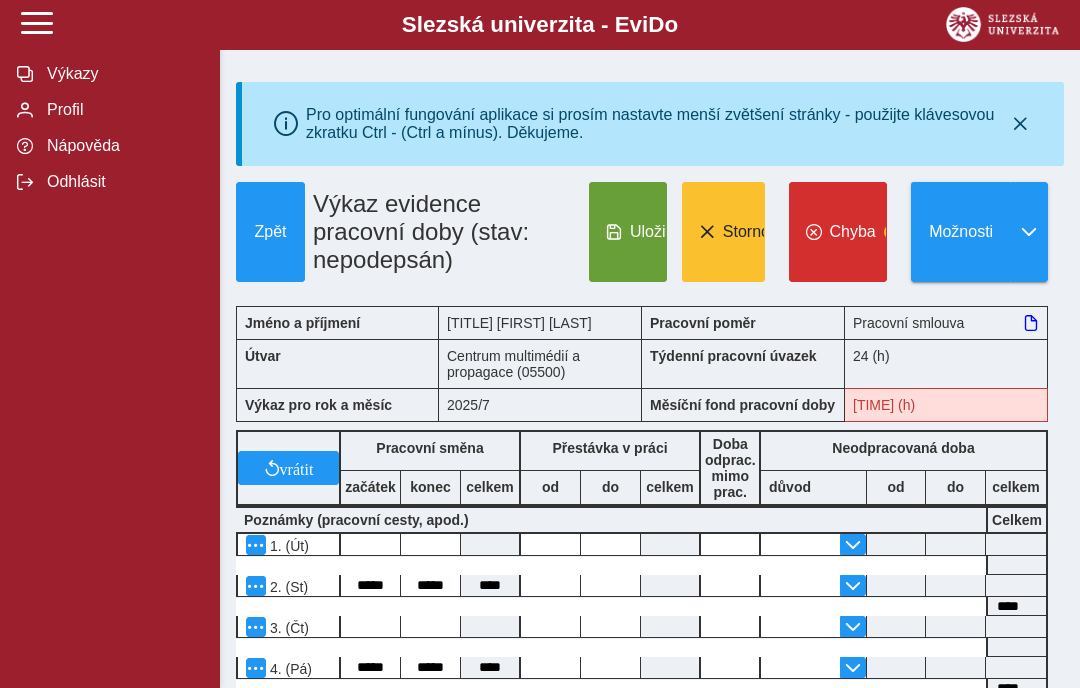 click on "Uložit" at bounding box center [650, 232] 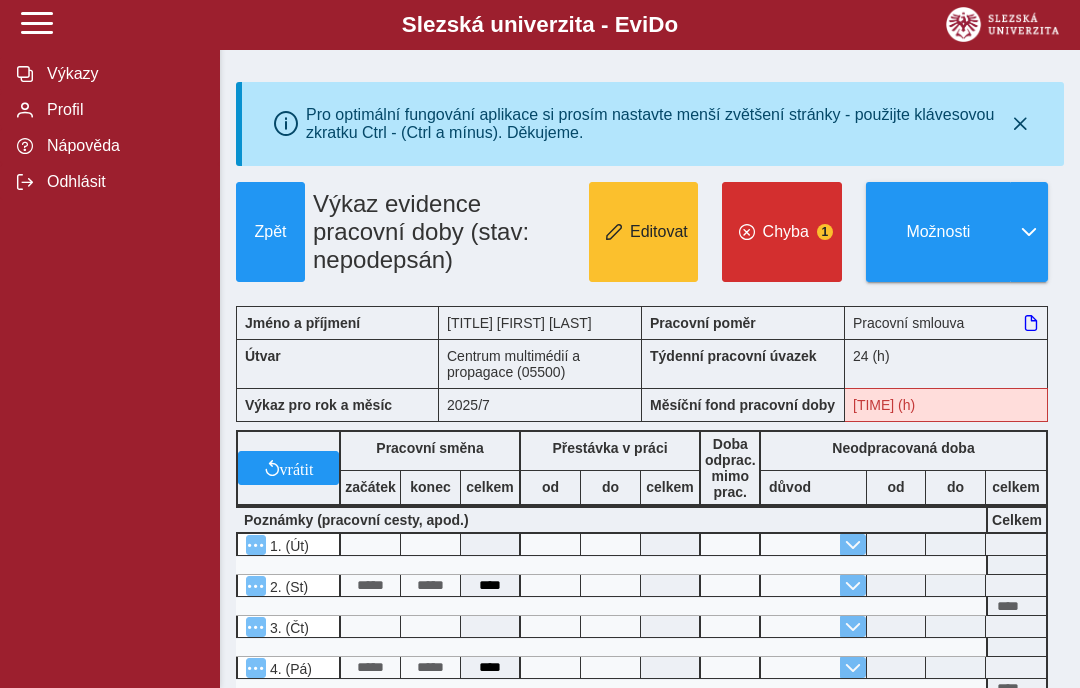 click on "Chyba 1" at bounding box center (782, 232) 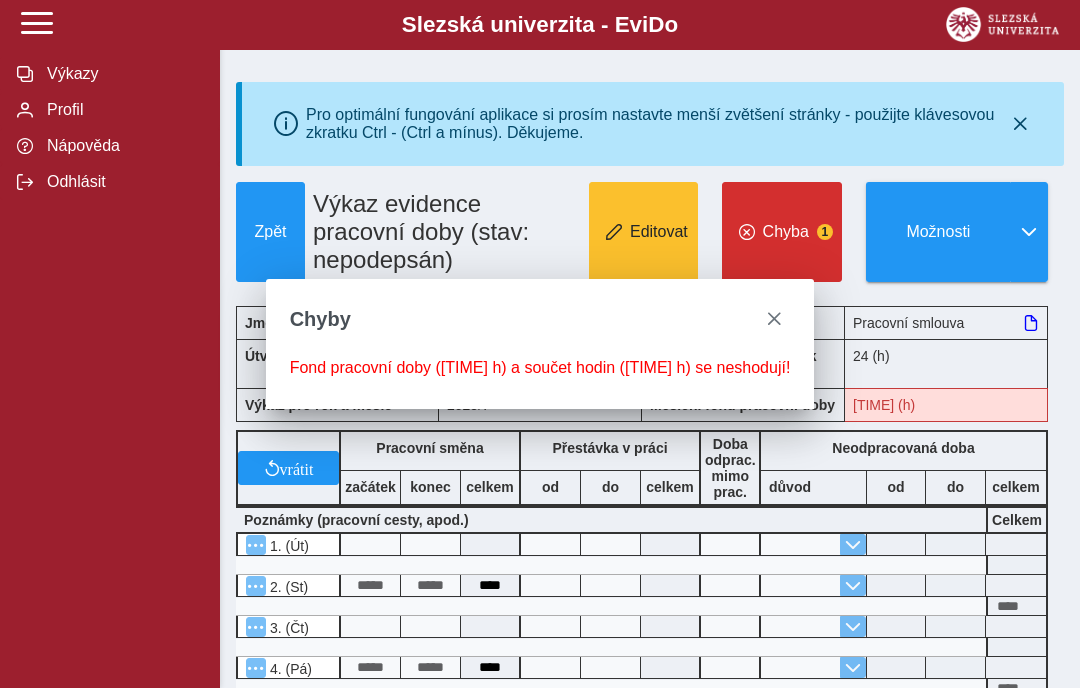 click on "Chyba" at bounding box center [786, 232] 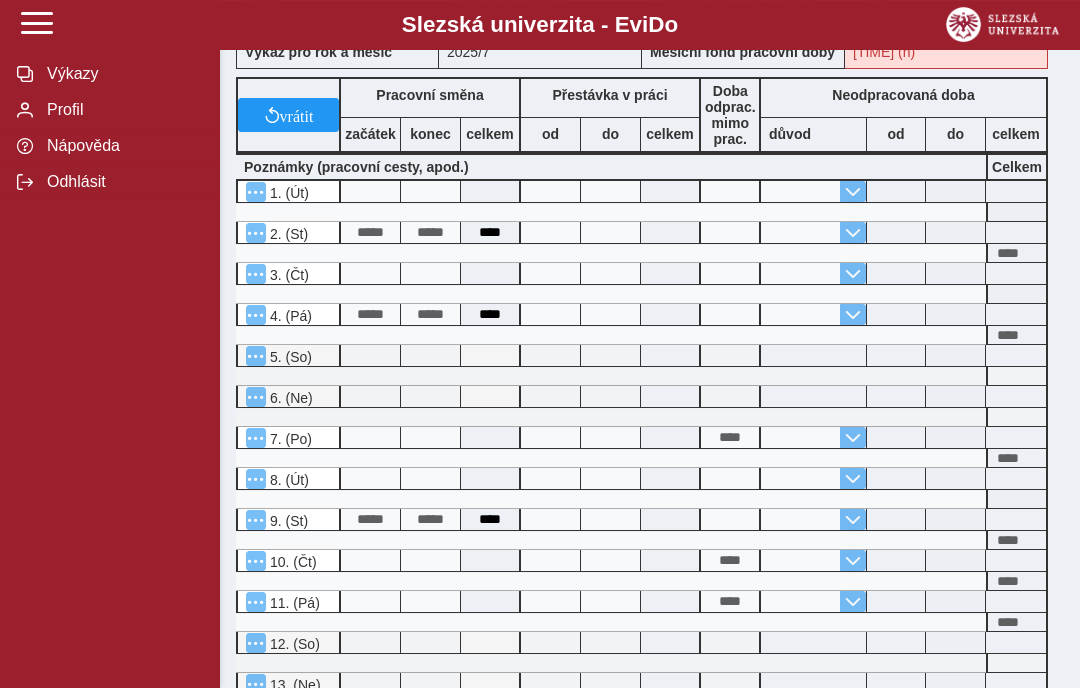 scroll, scrollTop: 0, scrollLeft: 0, axis: both 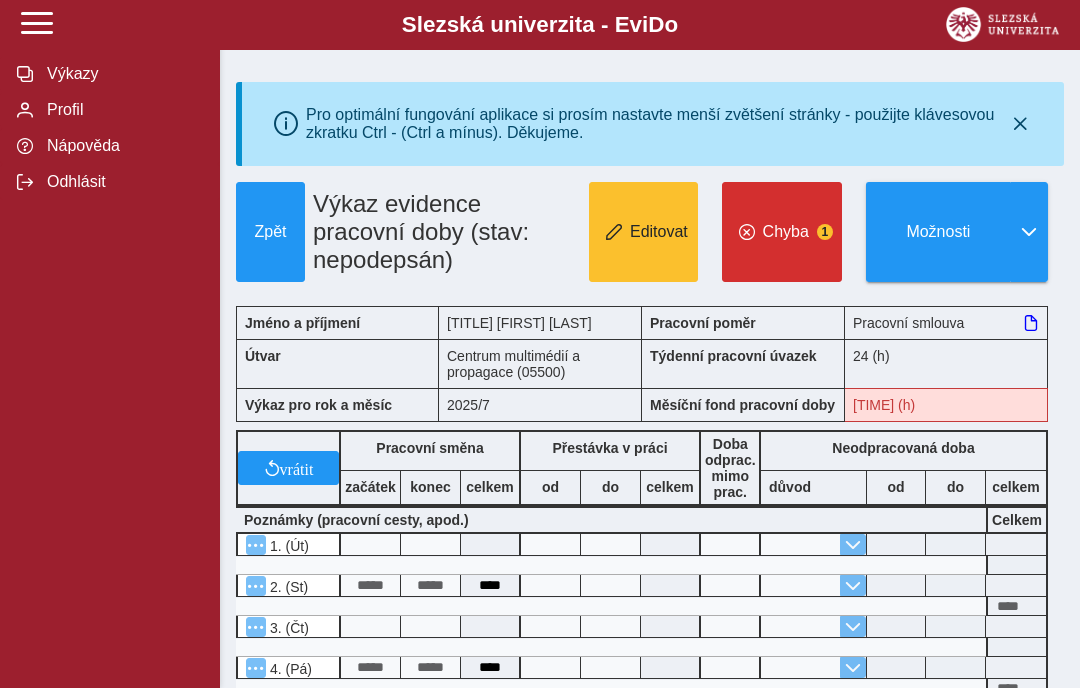 click on "Editovat" at bounding box center (659, 232) 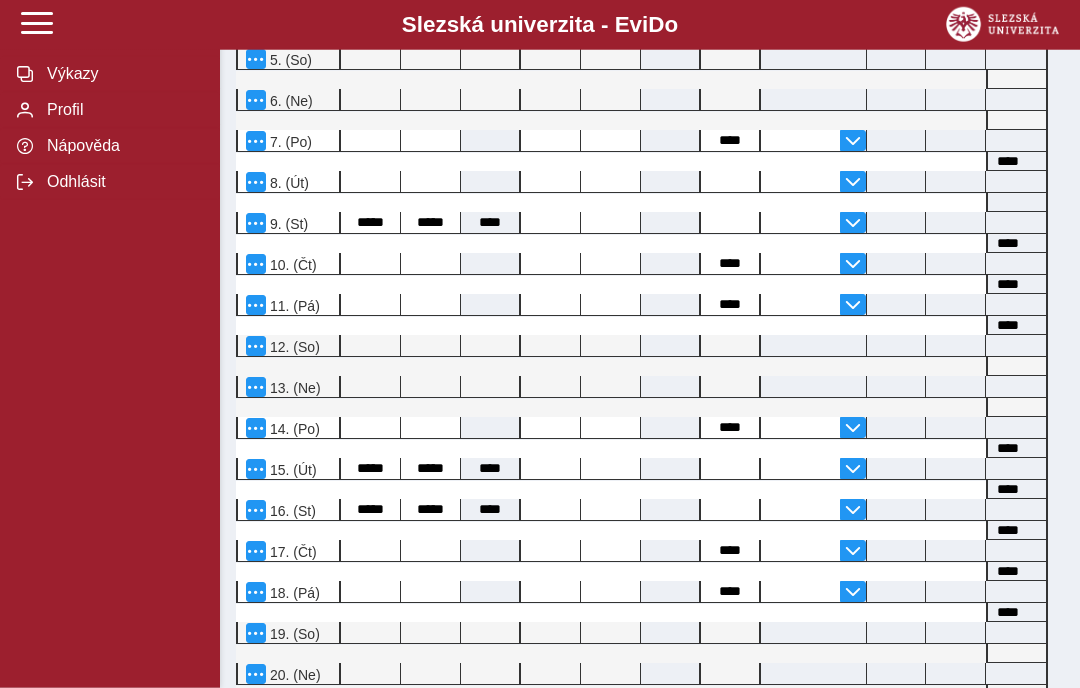 scroll, scrollTop: 651, scrollLeft: 0, axis: vertical 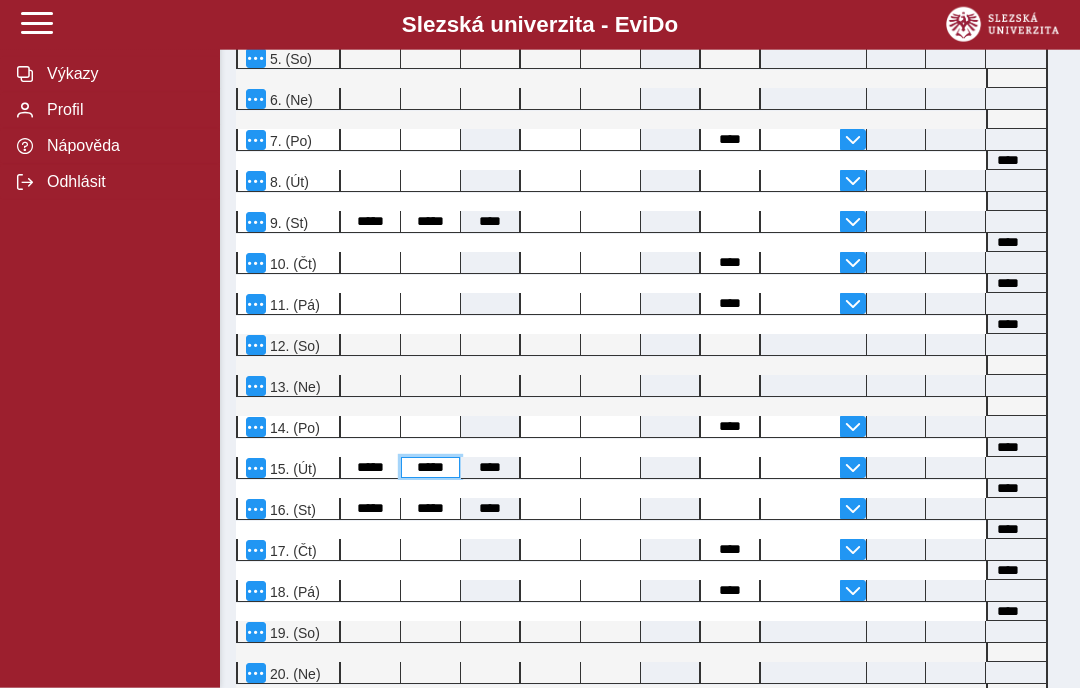 click on "*****" at bounding box center [430, 467] 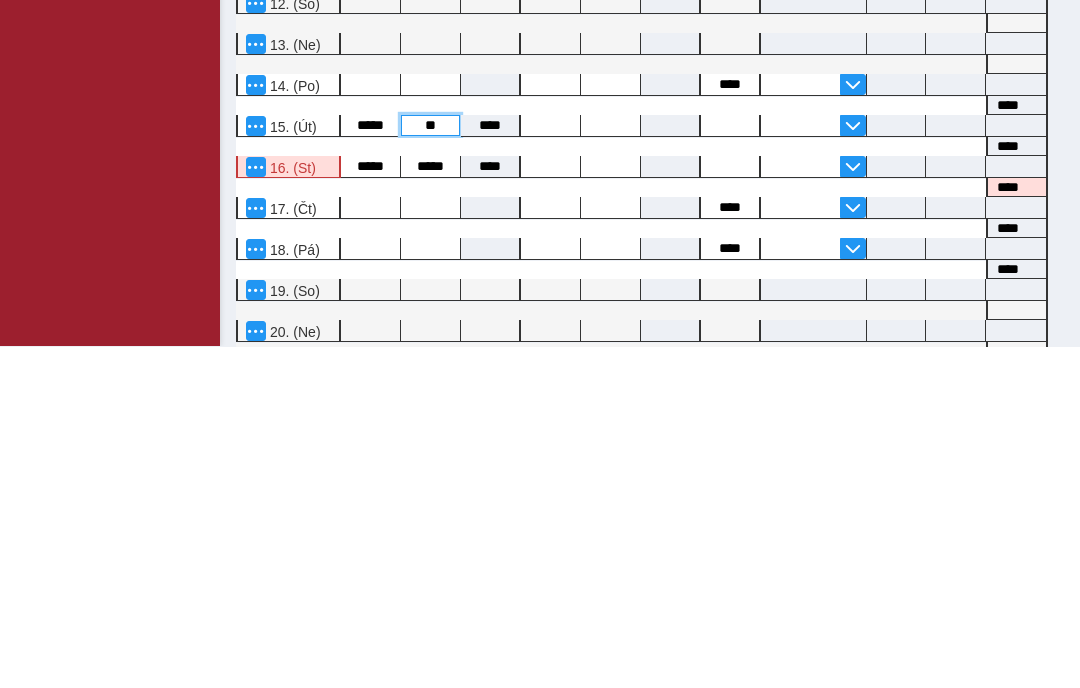type on "*" 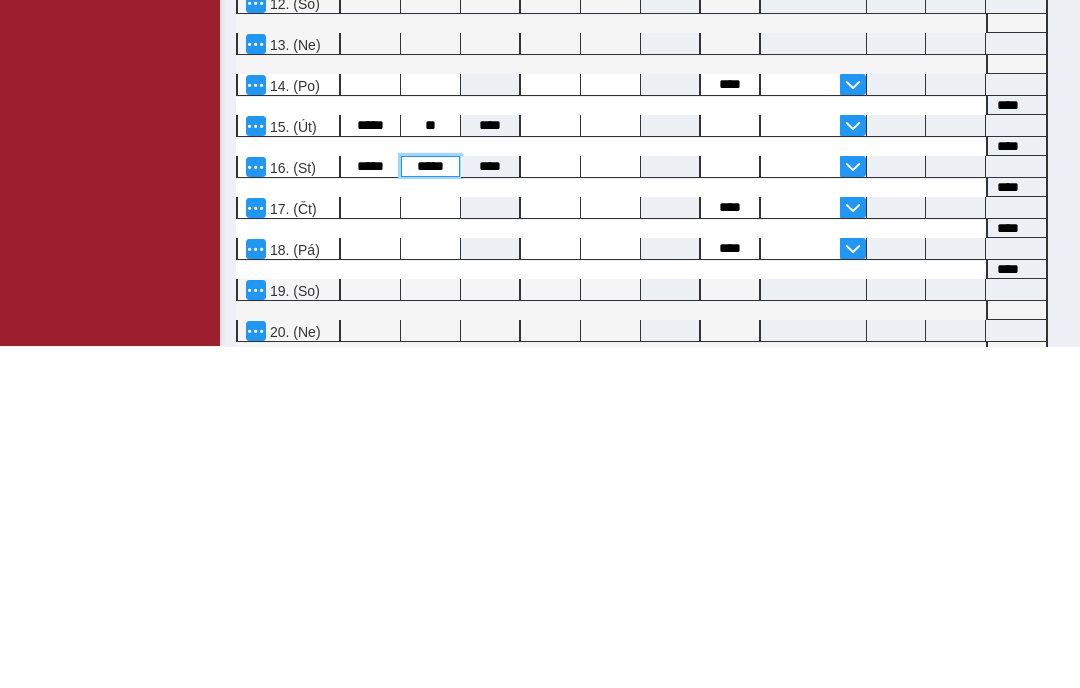 click on "*****" at bounding box center (430, 508) 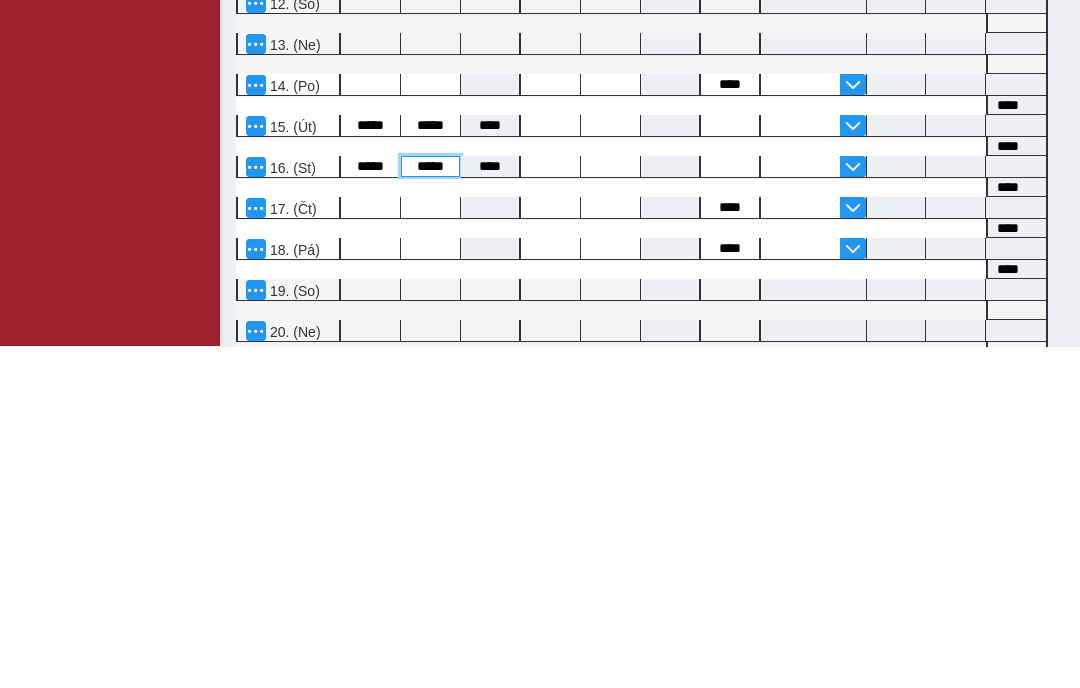 type on "****" 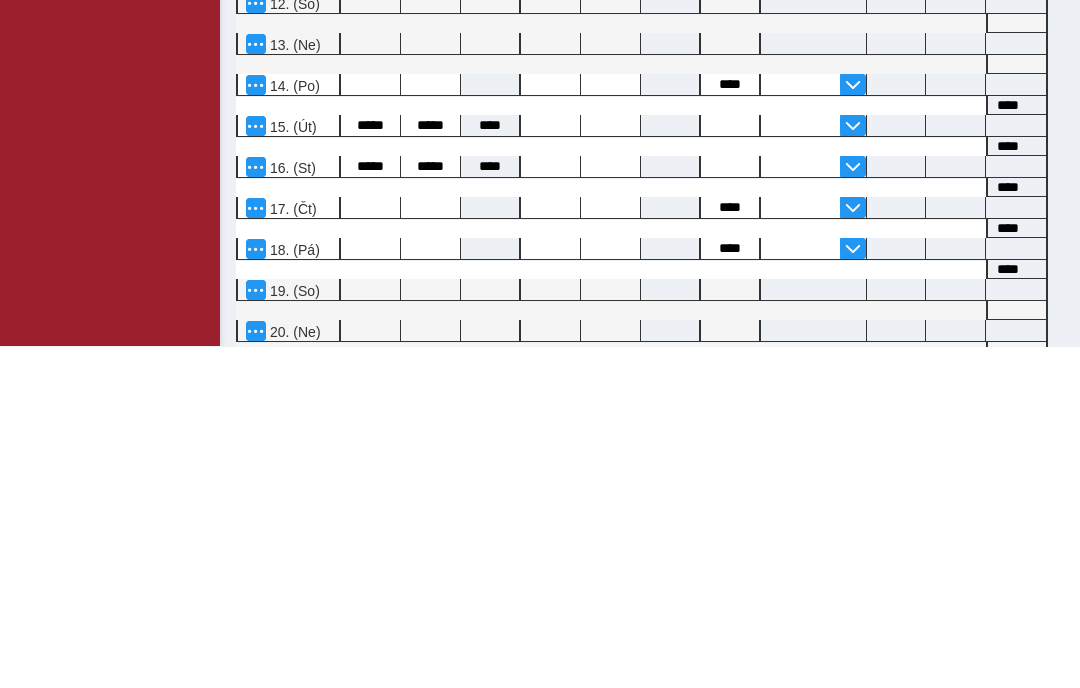 click on "*****" at bounding box center [370, 508] 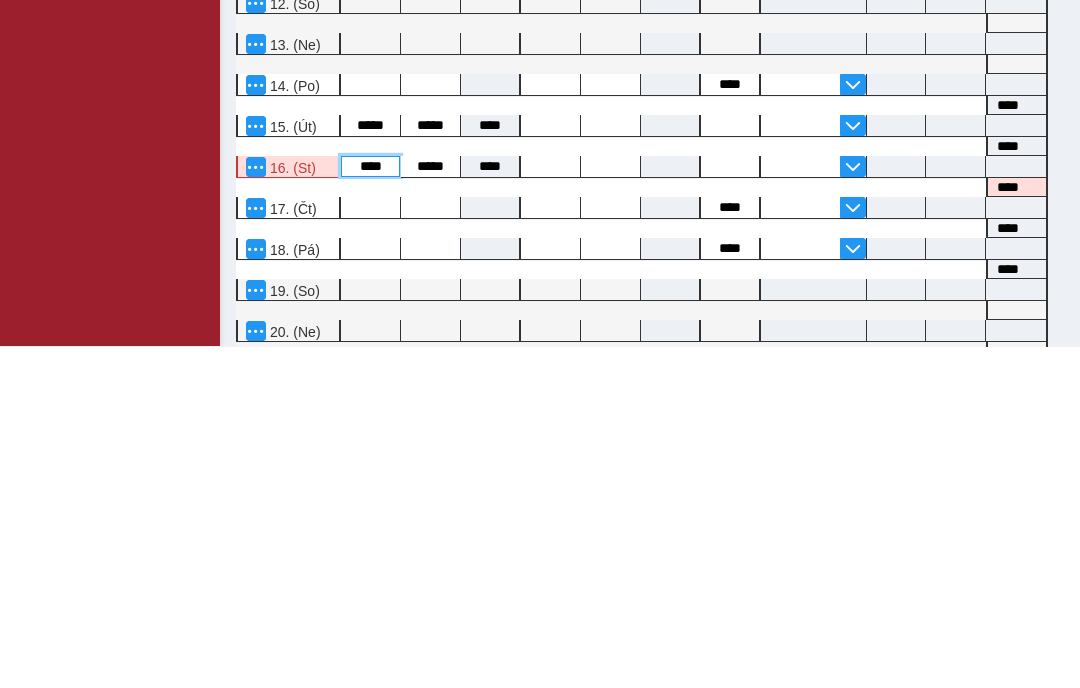 type on "*****" 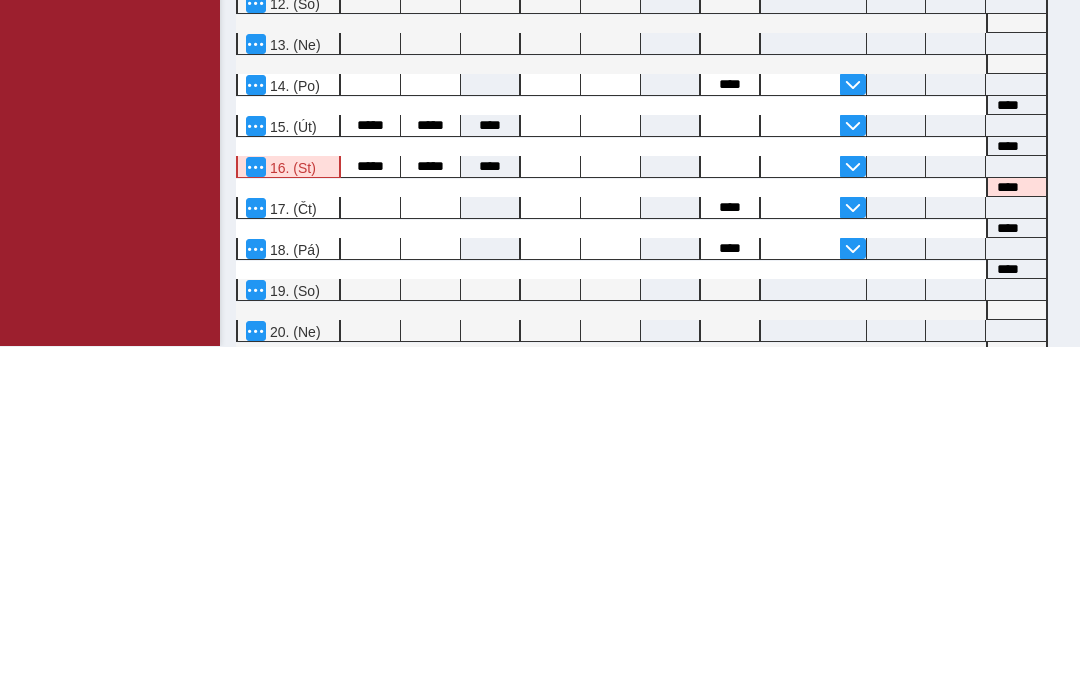 type on "****" 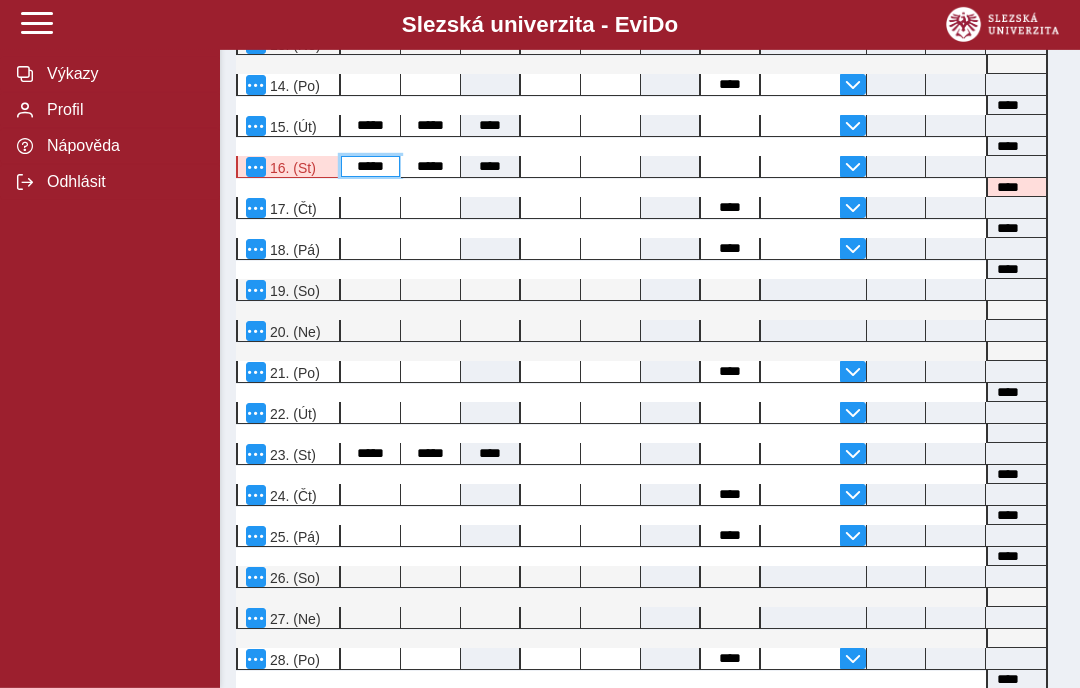type on "*****" 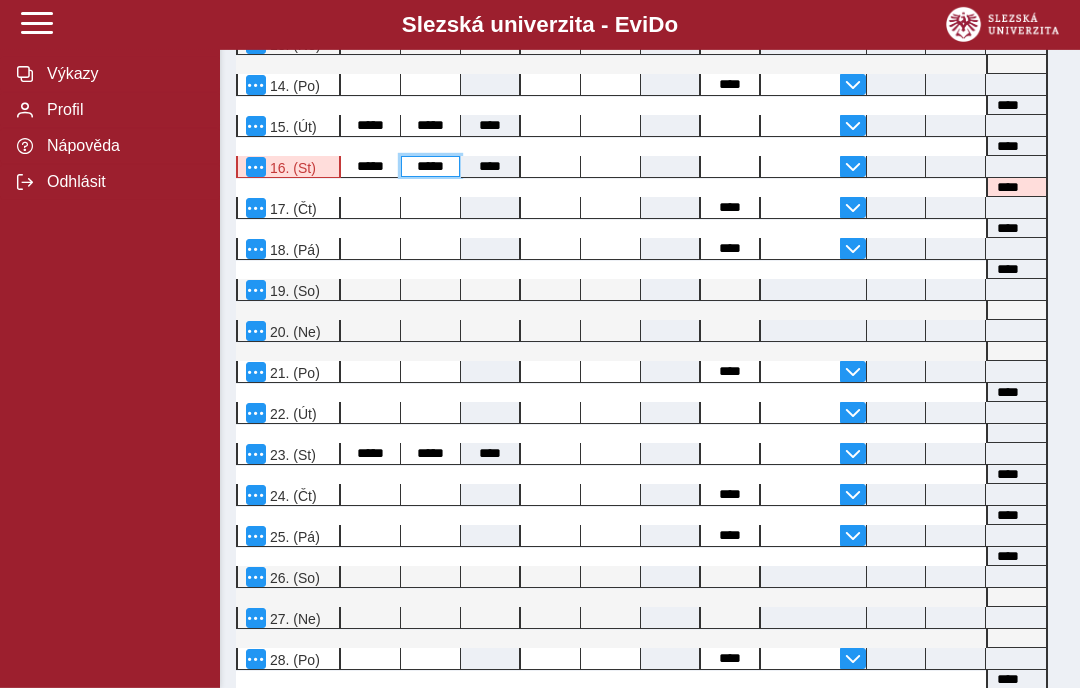 click on "*****" at bounding box center [430, 166] 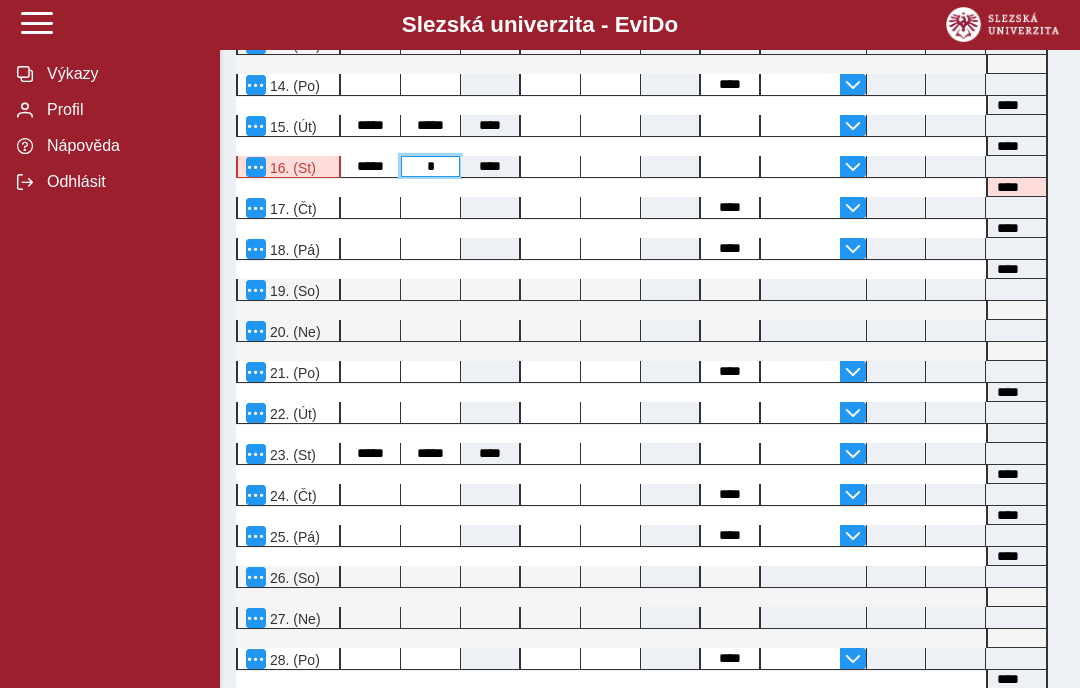 type on "*" 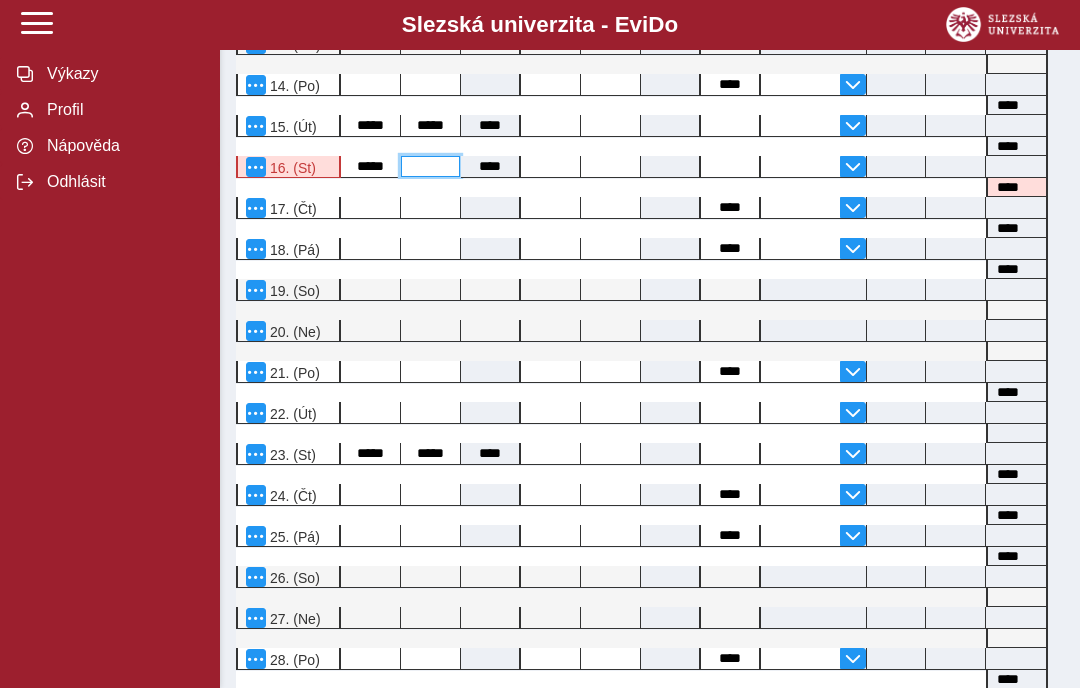 type on "*" 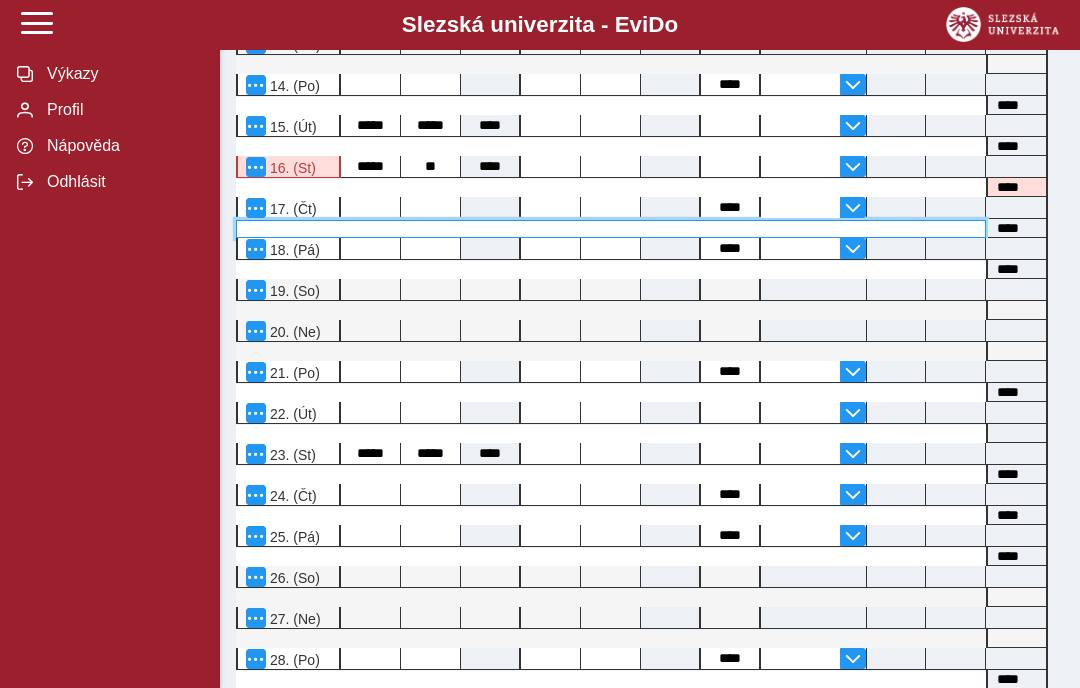 click at bounding box center (611, 229) 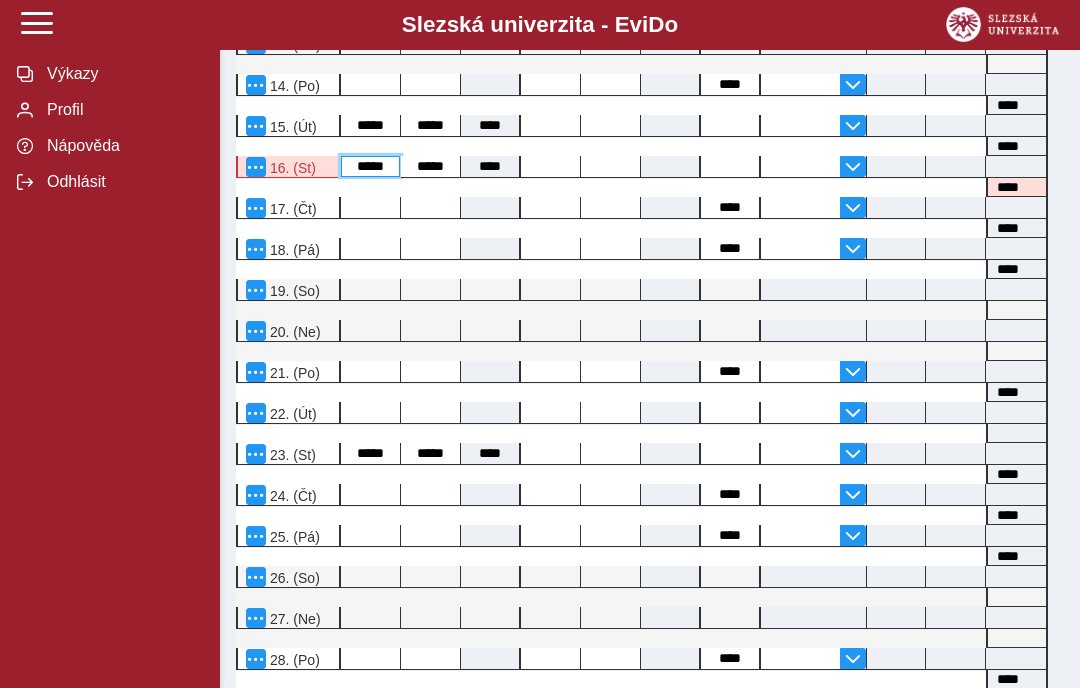 click on "*****" at bounding box center [370, 166] 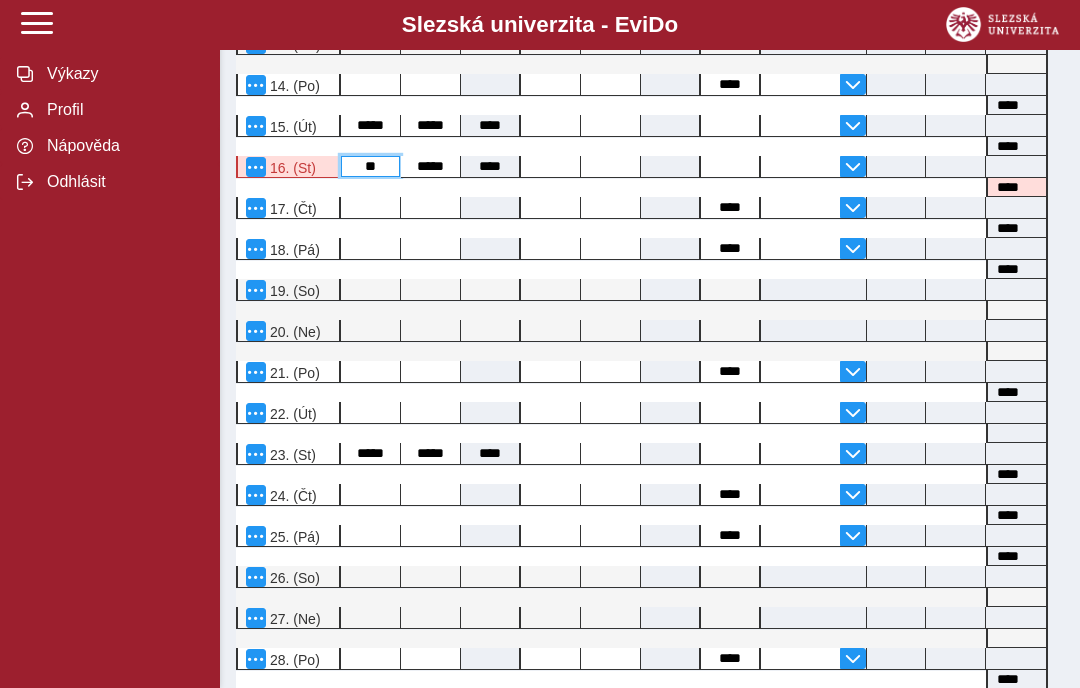 type on "*" 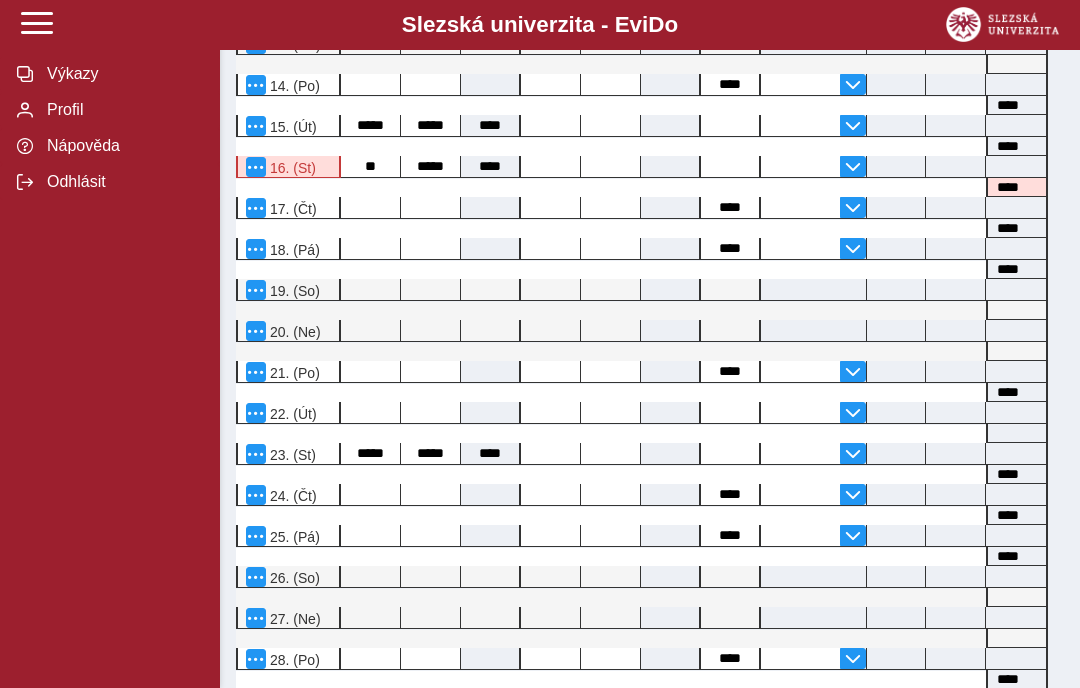type on "*****" 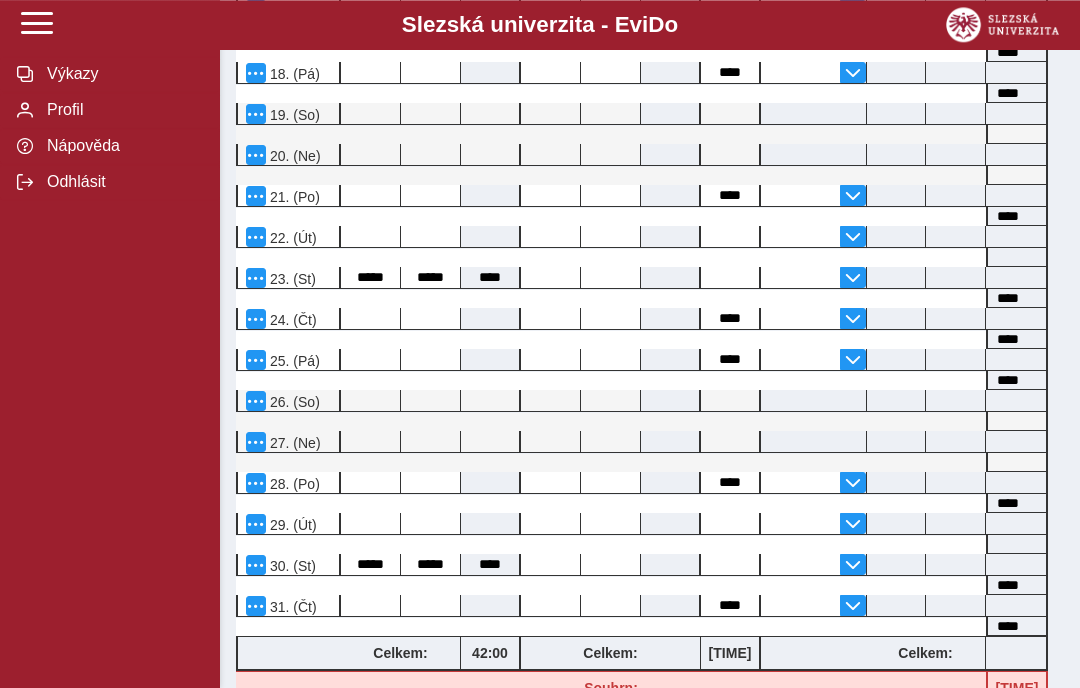 scroll, scrollTop: 1171, scrollLeft: 0, axis: vertical 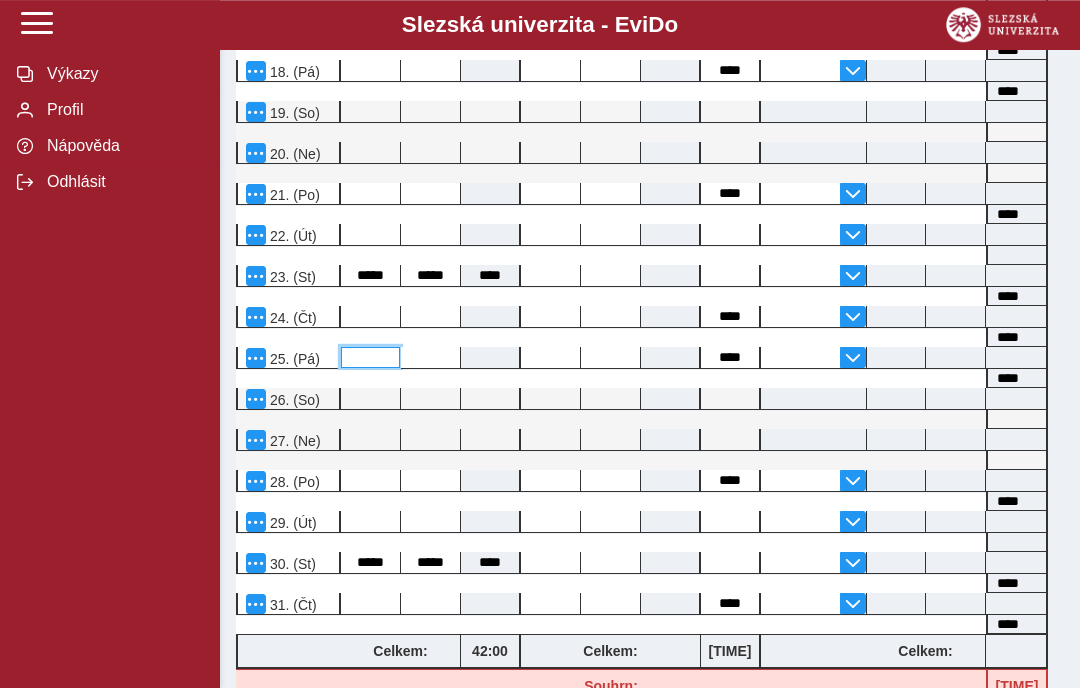 click at bounding box center (370, 357) 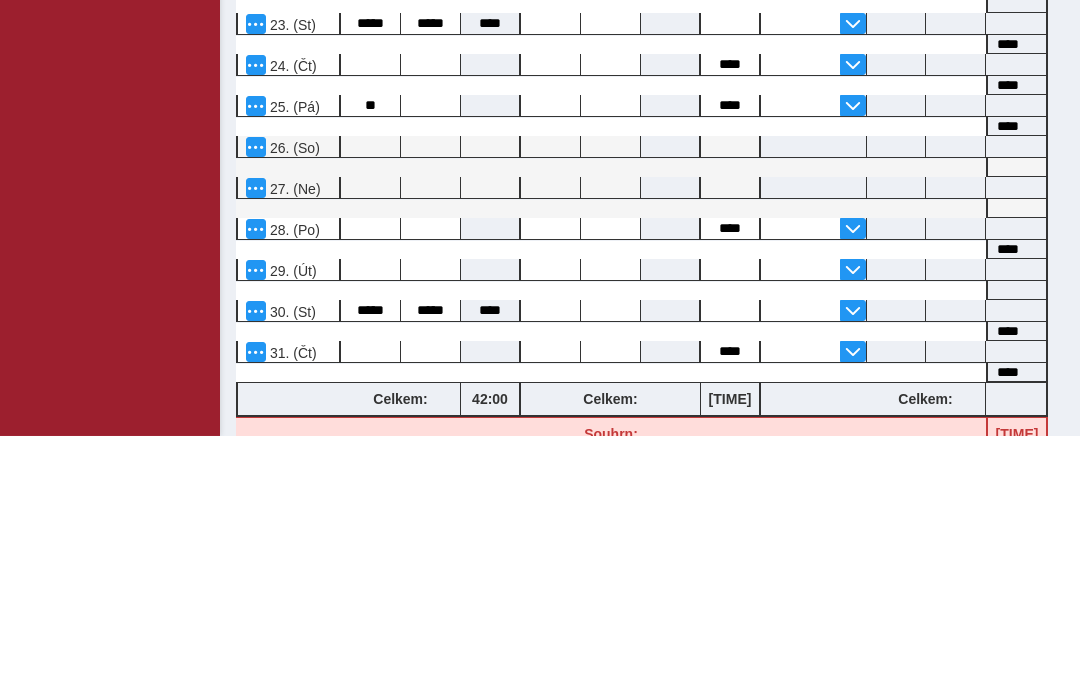 click at bounding box center [430, 357] 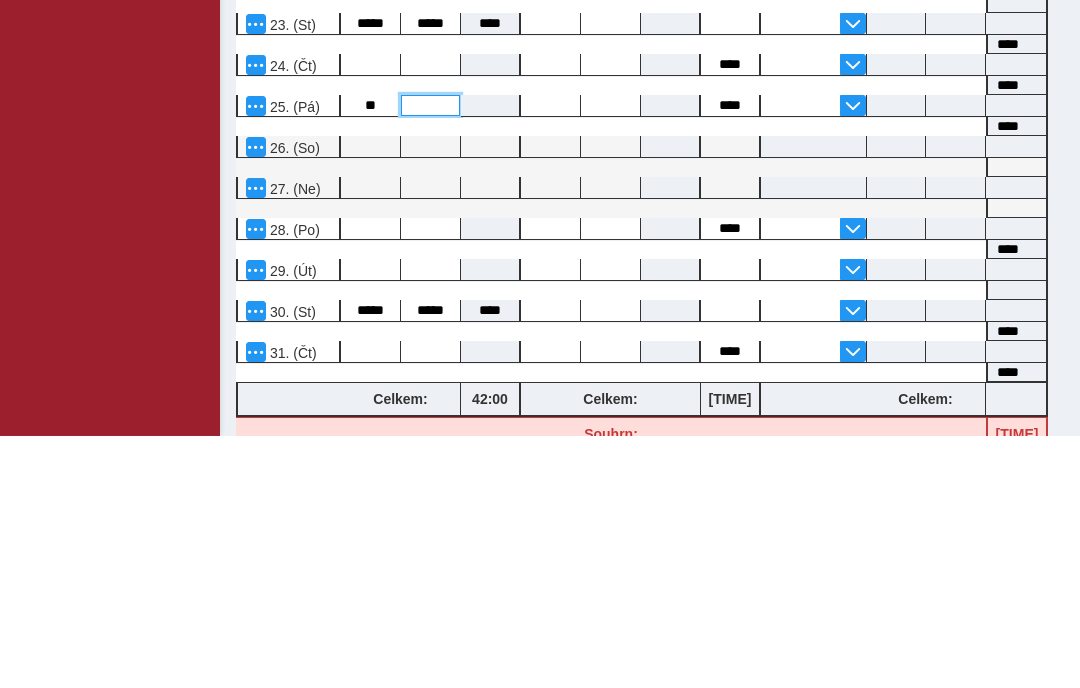 type on "*****" 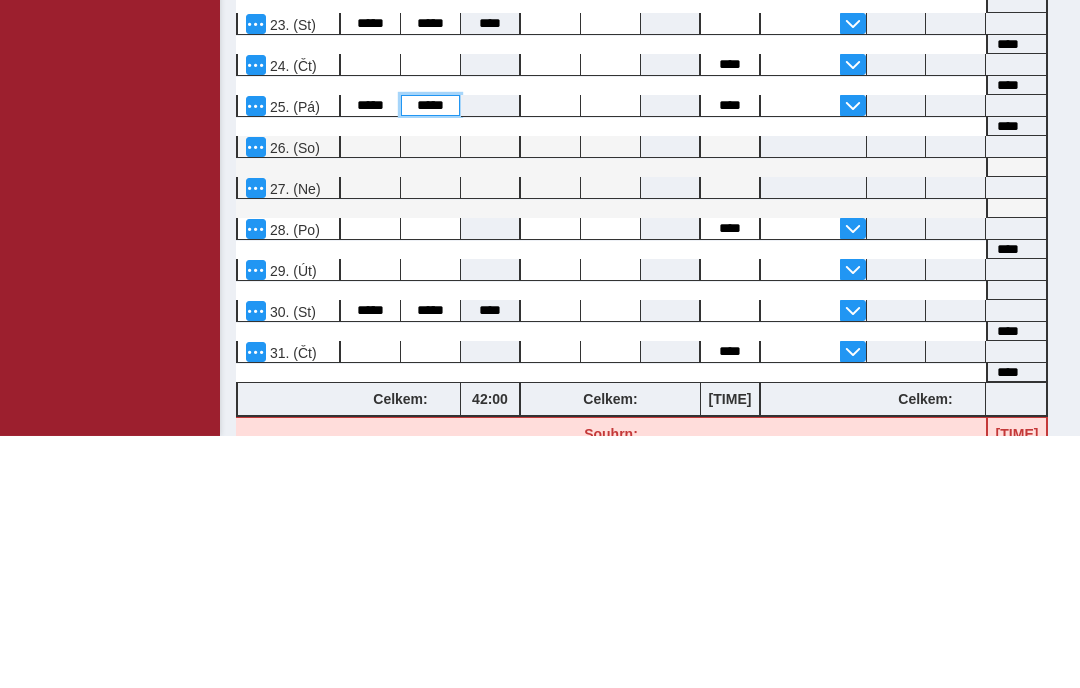 type on "*****" 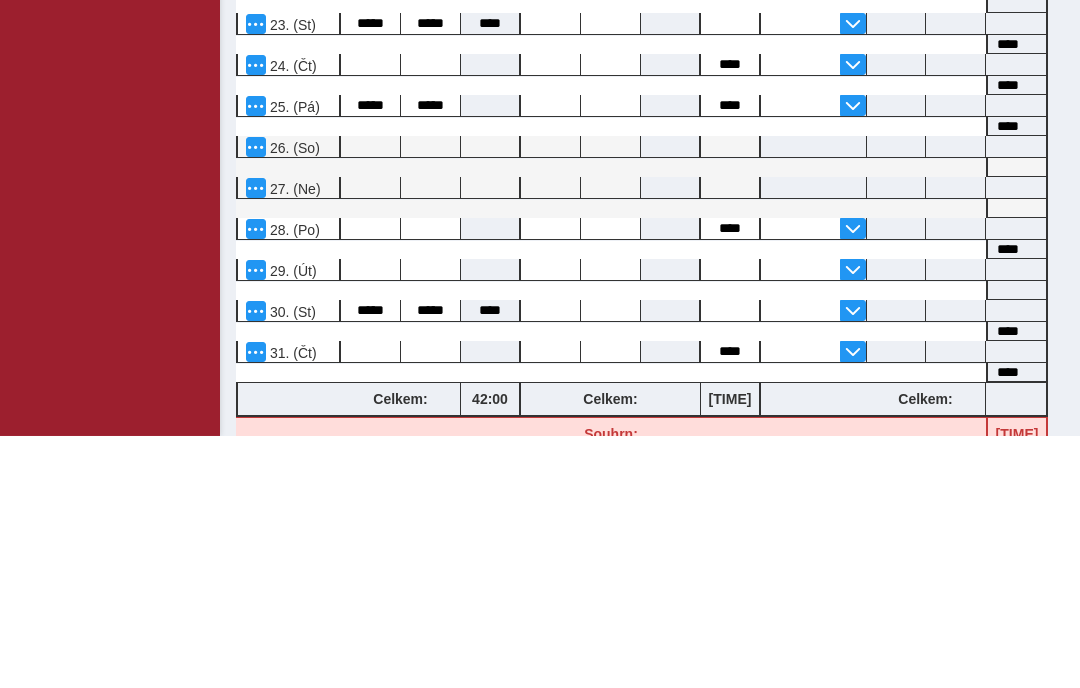 click at bounding box center (611, 420) 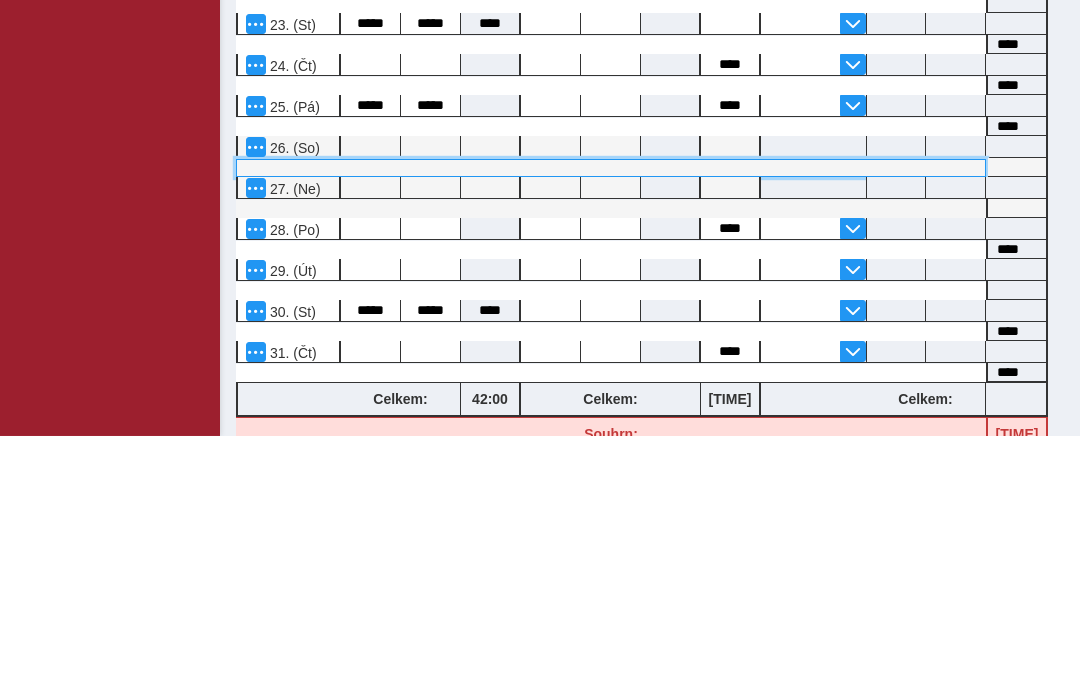 type on "****" 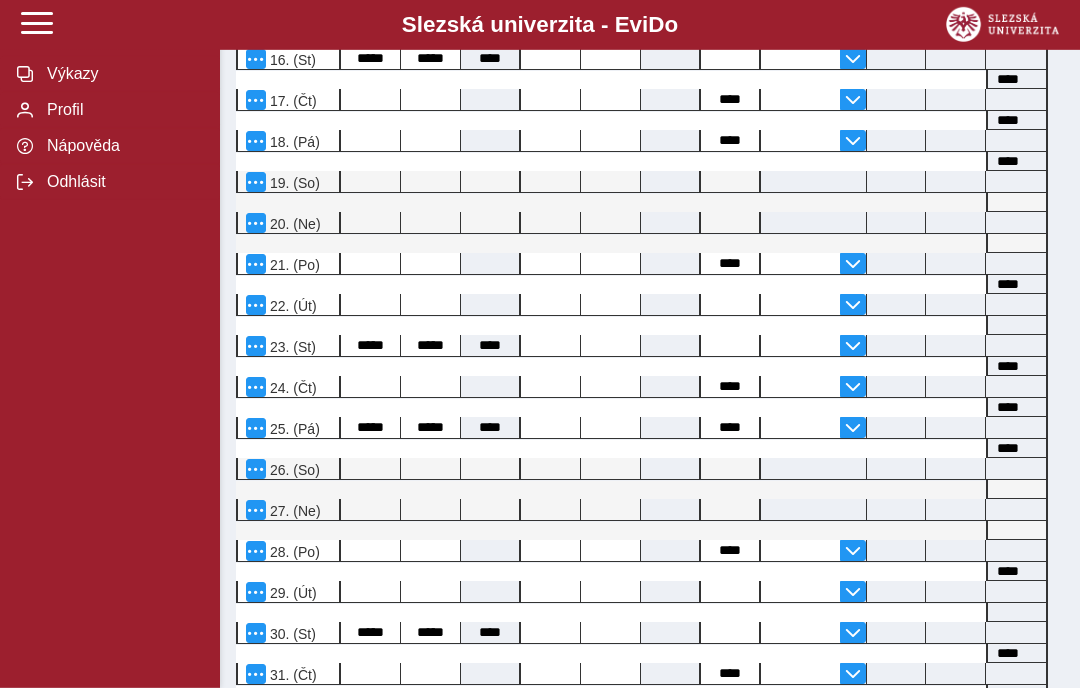 scroll, scrollTop: 1102, scrollLeft: 0, axis: vertical 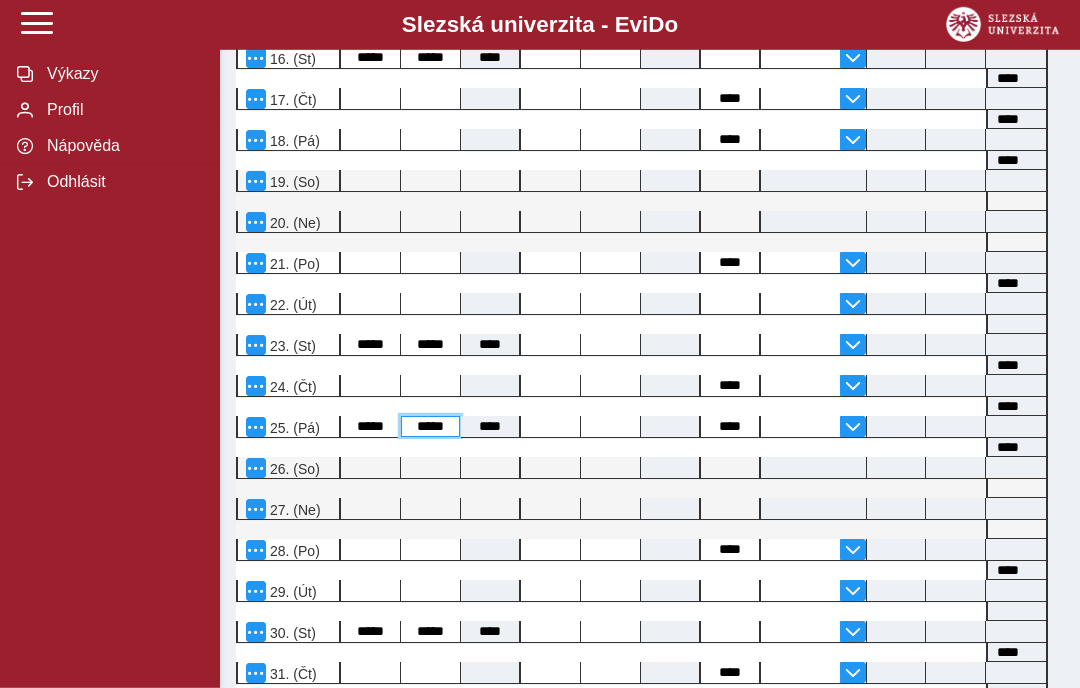 click on "*****" at bounding box center (430, 426) 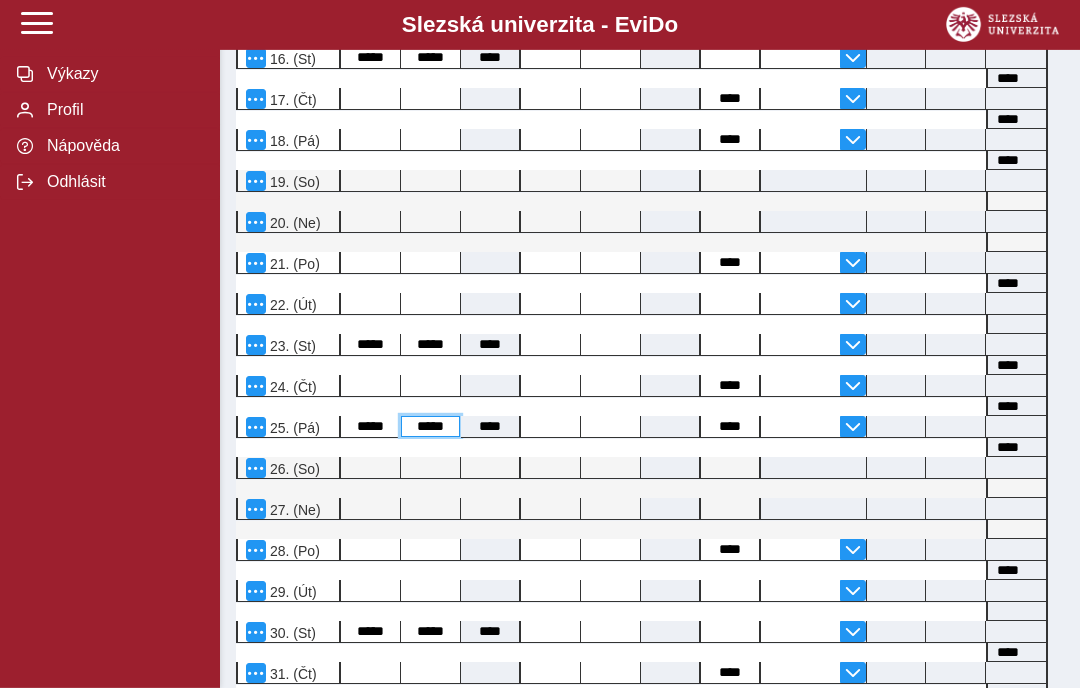 scroll, scrollTop: 1102, scrollLeft: 0, axis: vertical 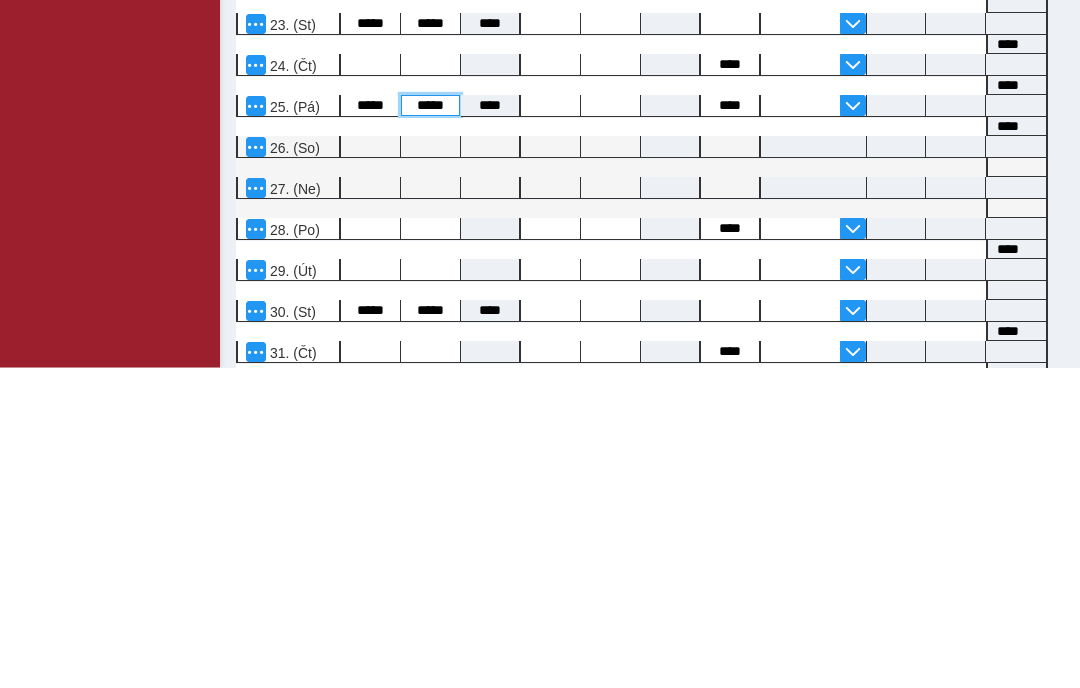 type on "*****" 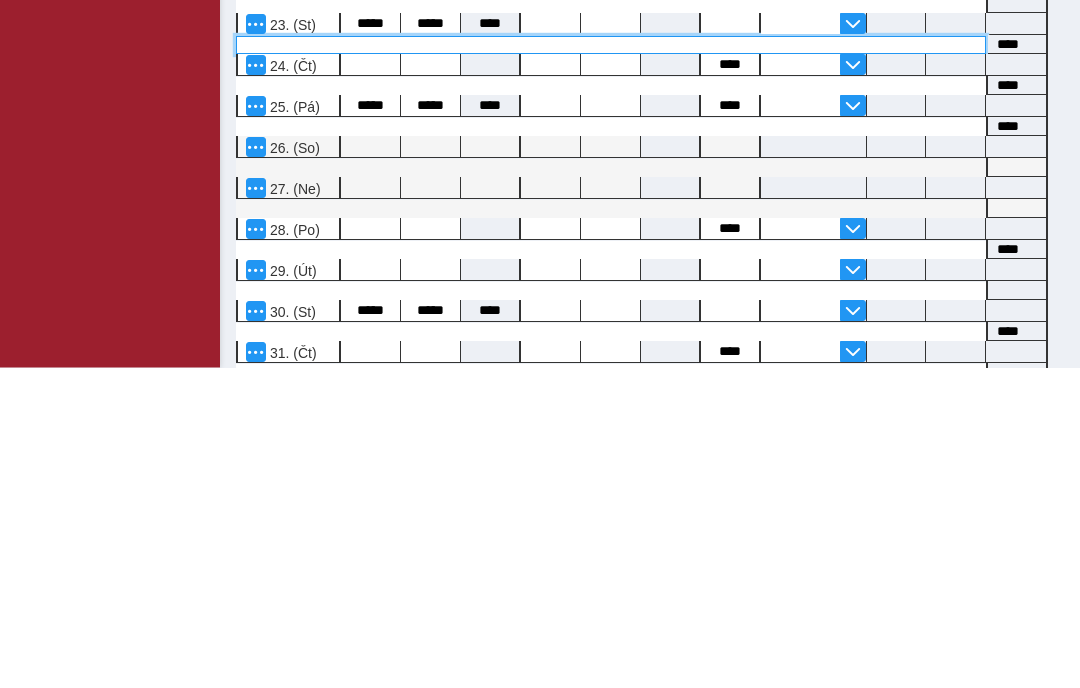 click at bounding box center (611, 366) 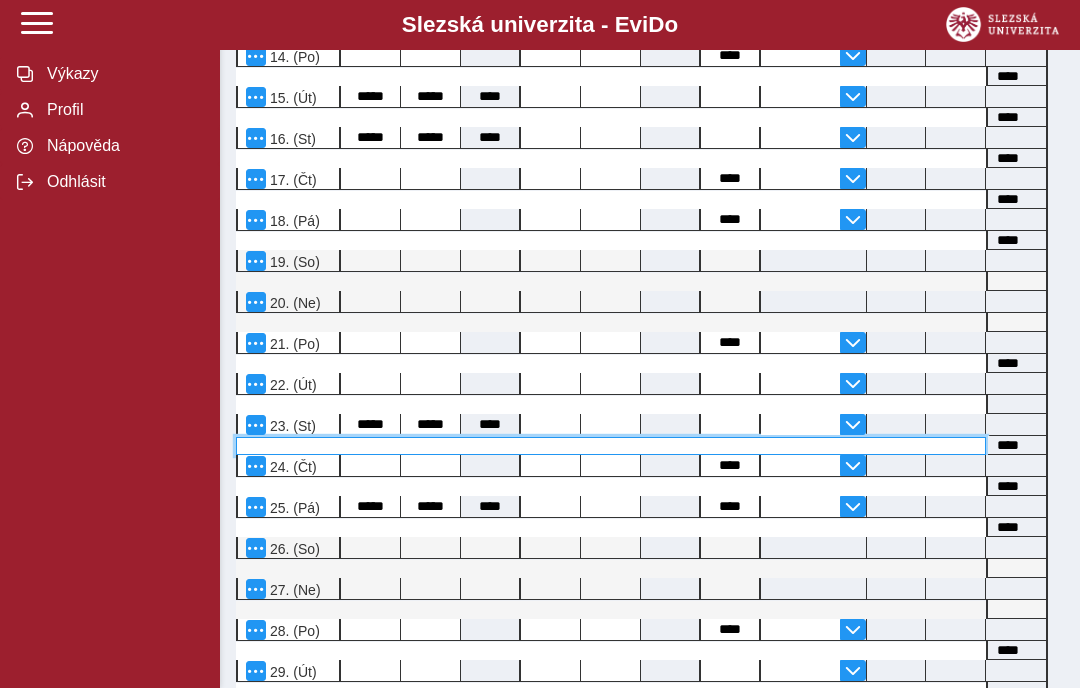 scroll, scrollTop: 1021, scrollLeft: 0, axis: vertical 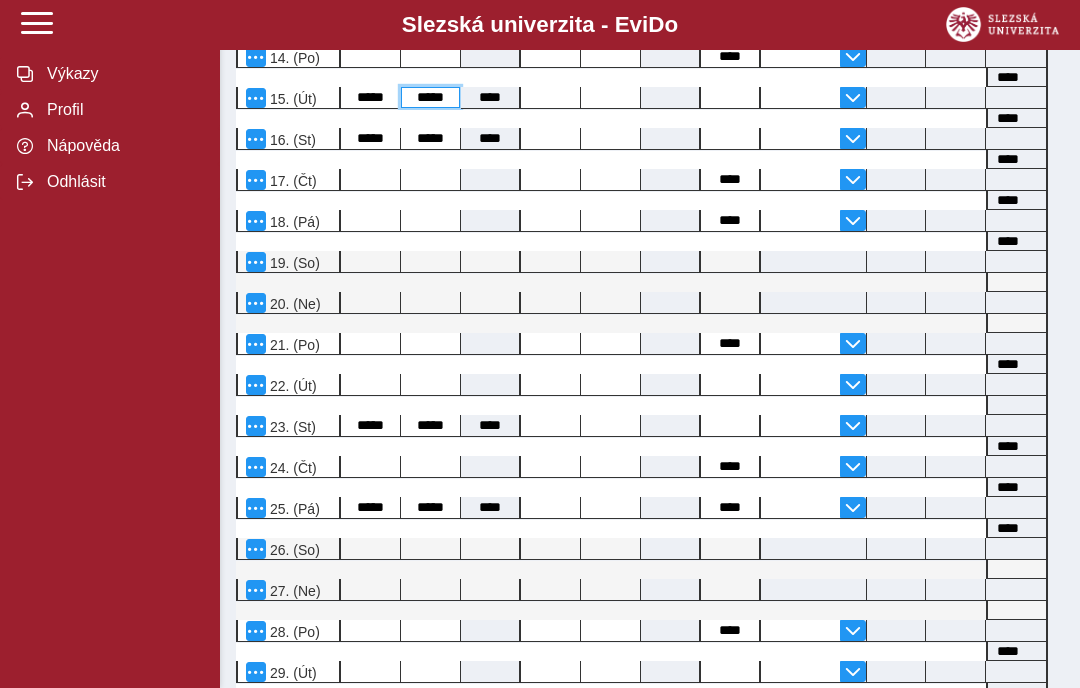click on "*****" at bounding box center (430, 97) 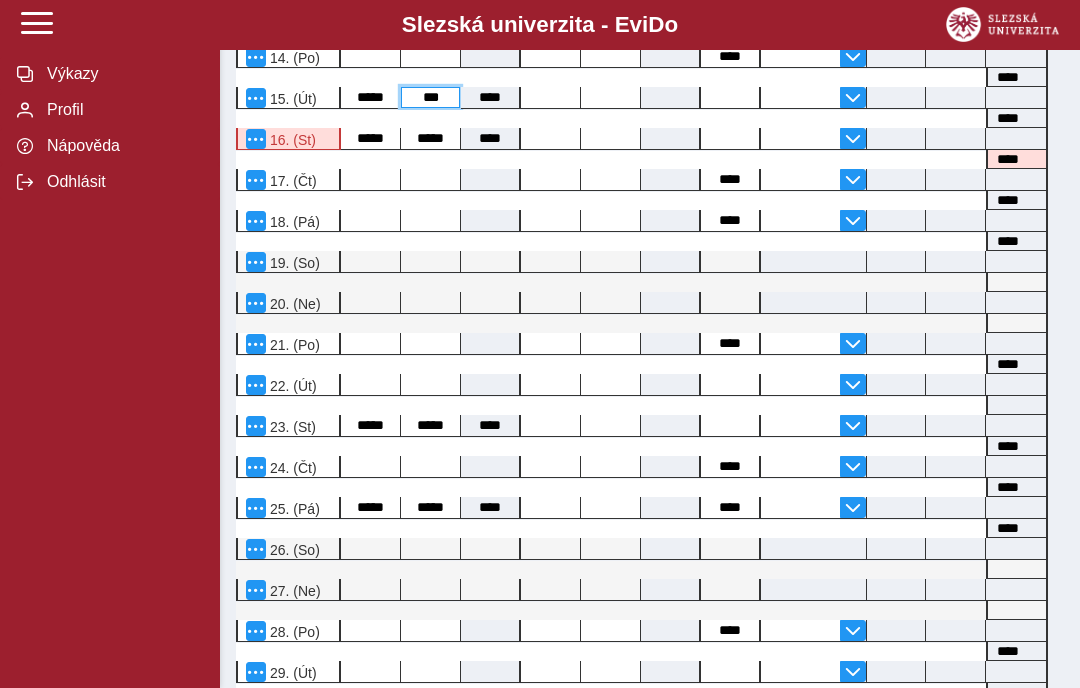 type on "***" 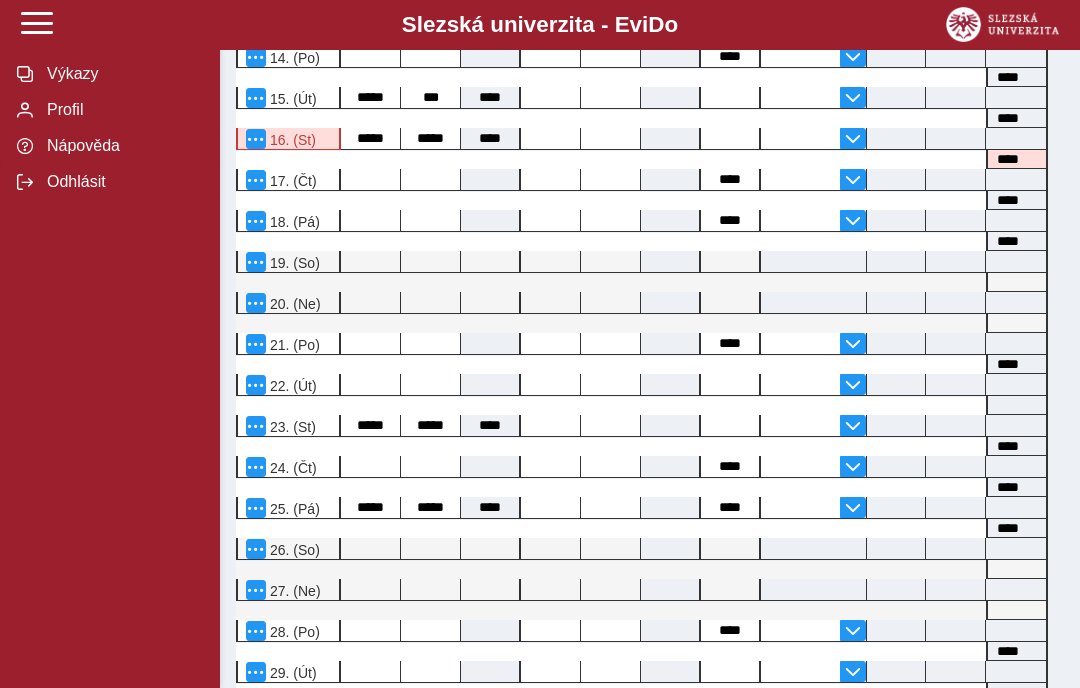 type 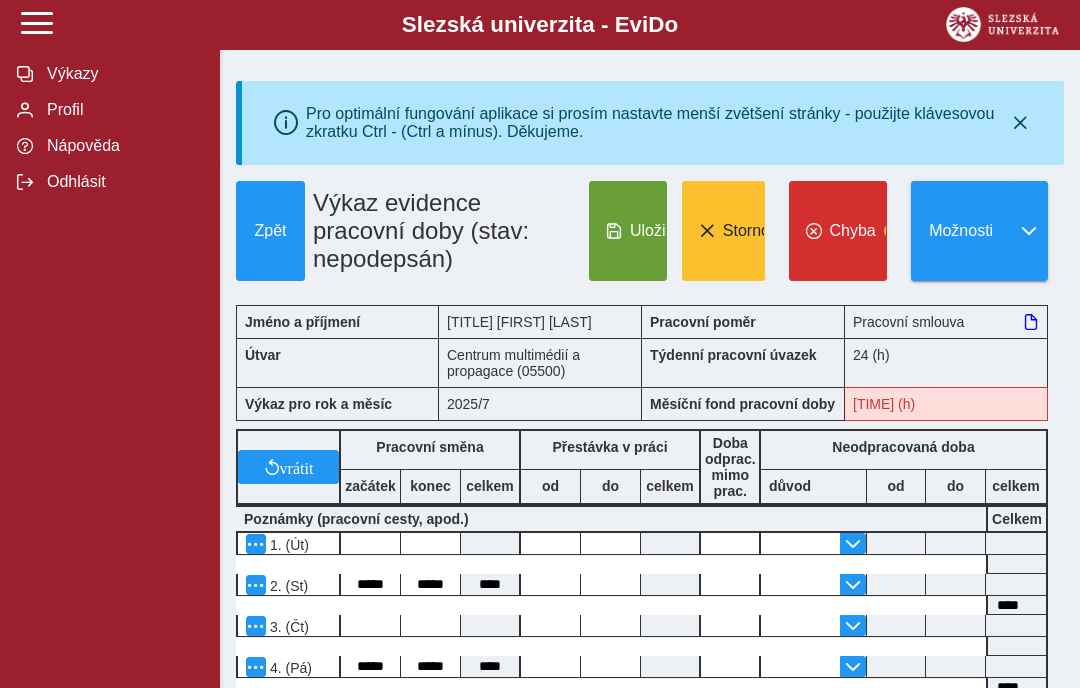 scroll, scrollTop: 0, scrollLeft: 0, axis: both 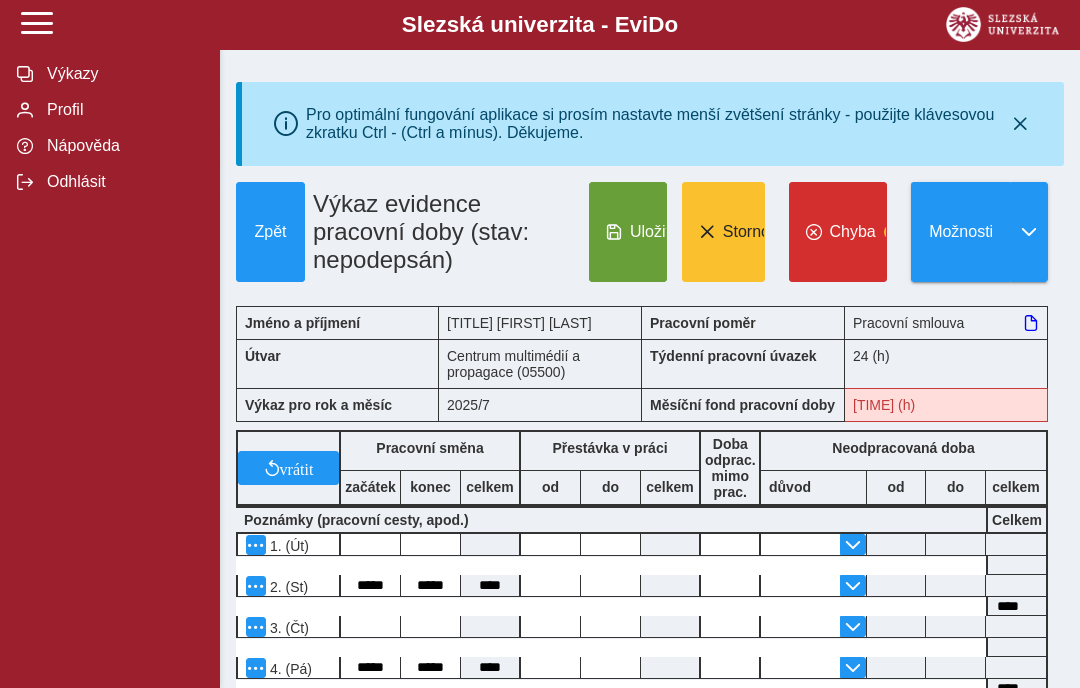 click on "Uložit" at bounding box center (650, 232) 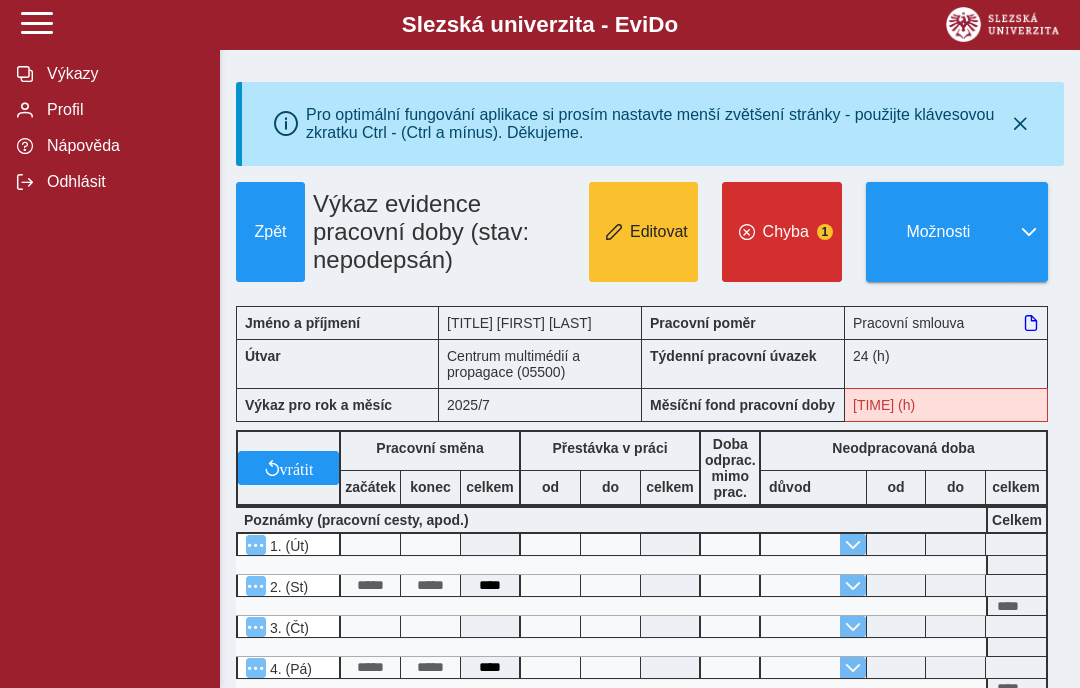 click on "Editovat" at bounding box center (659, 232) 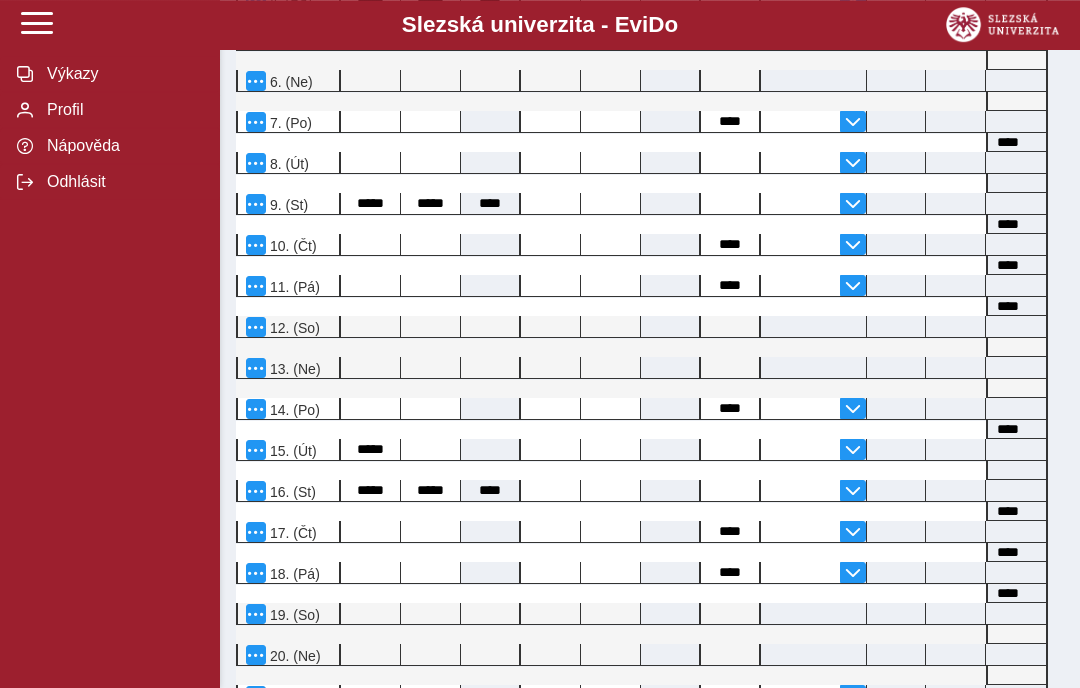 scroll, scrollTop: 674, scrollLeft: 0, axis: vertical 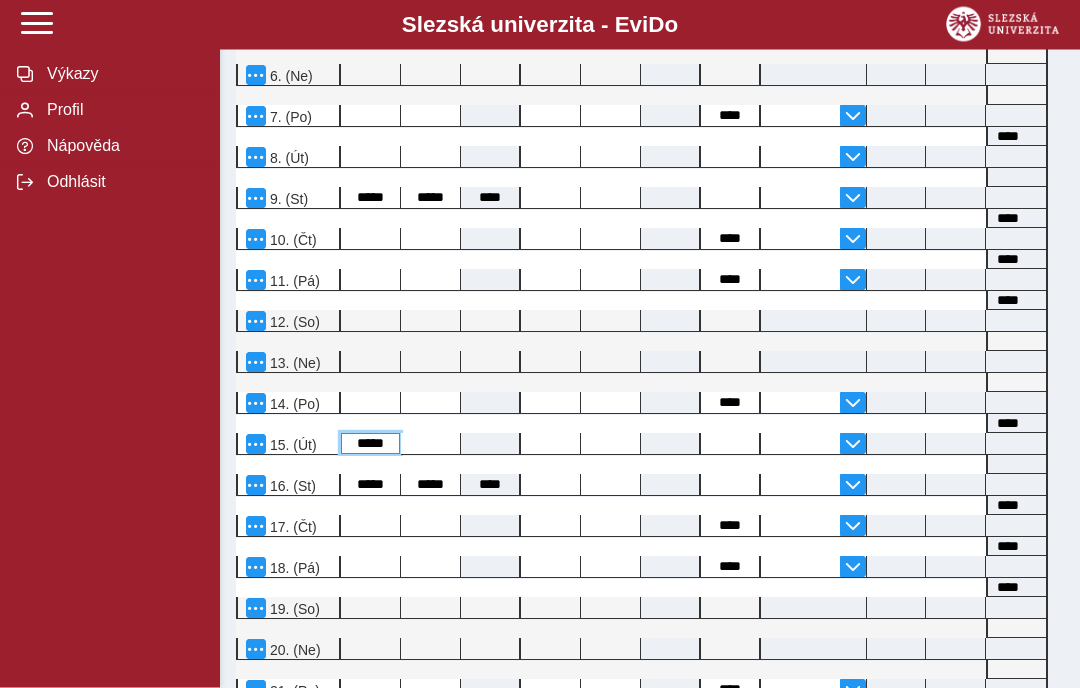 click on "*****" at bounding box center [370, 444] 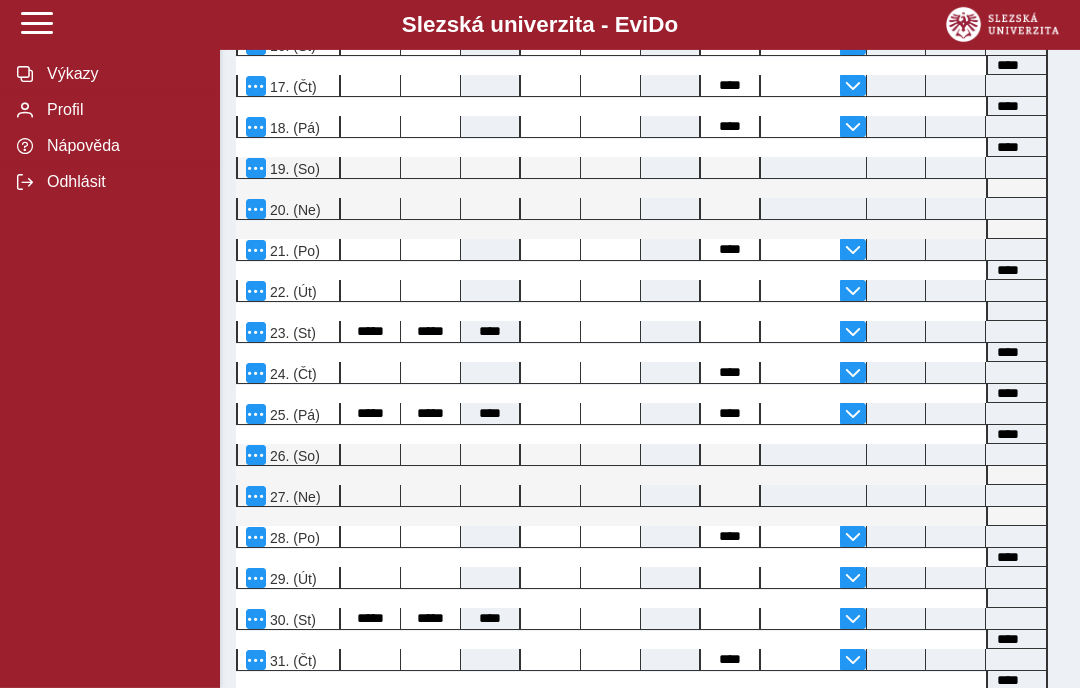 scroll, scrollTop: 1114, scrollLeft: 0, axis: vertical 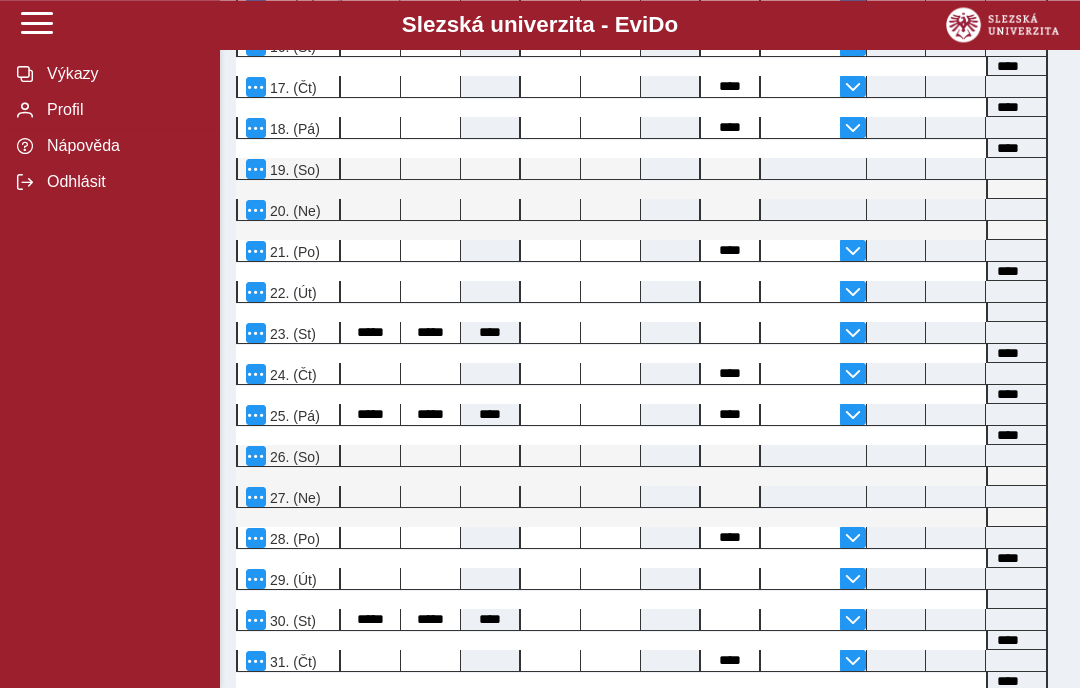 type 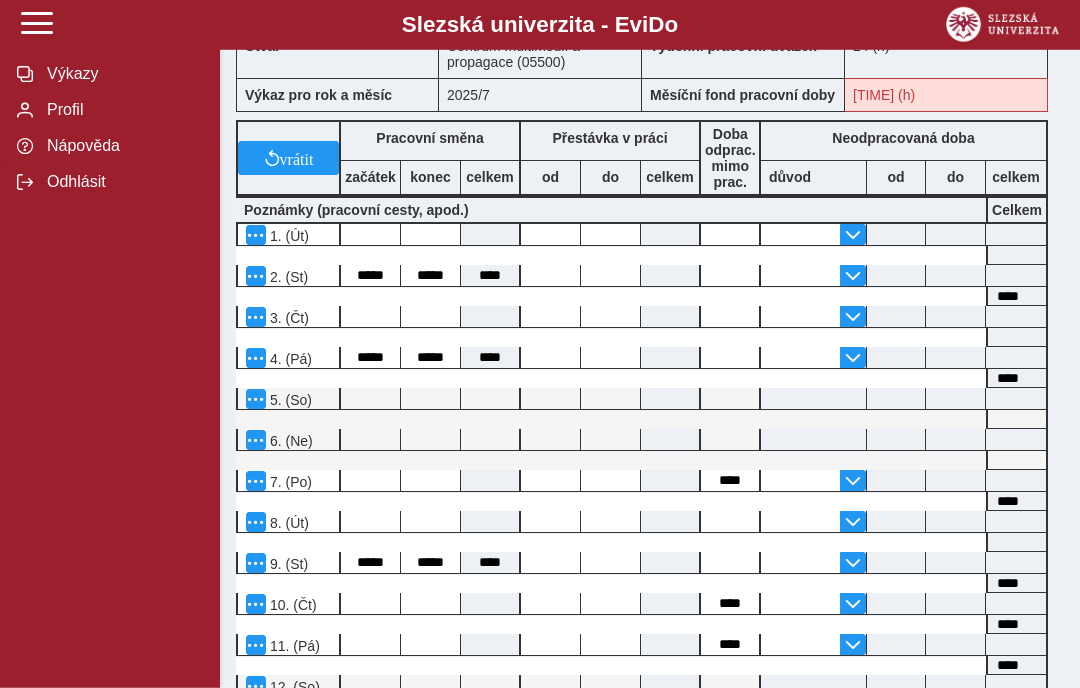 scroll, scrollTop: 0, scrollLeft: 0, axis: both 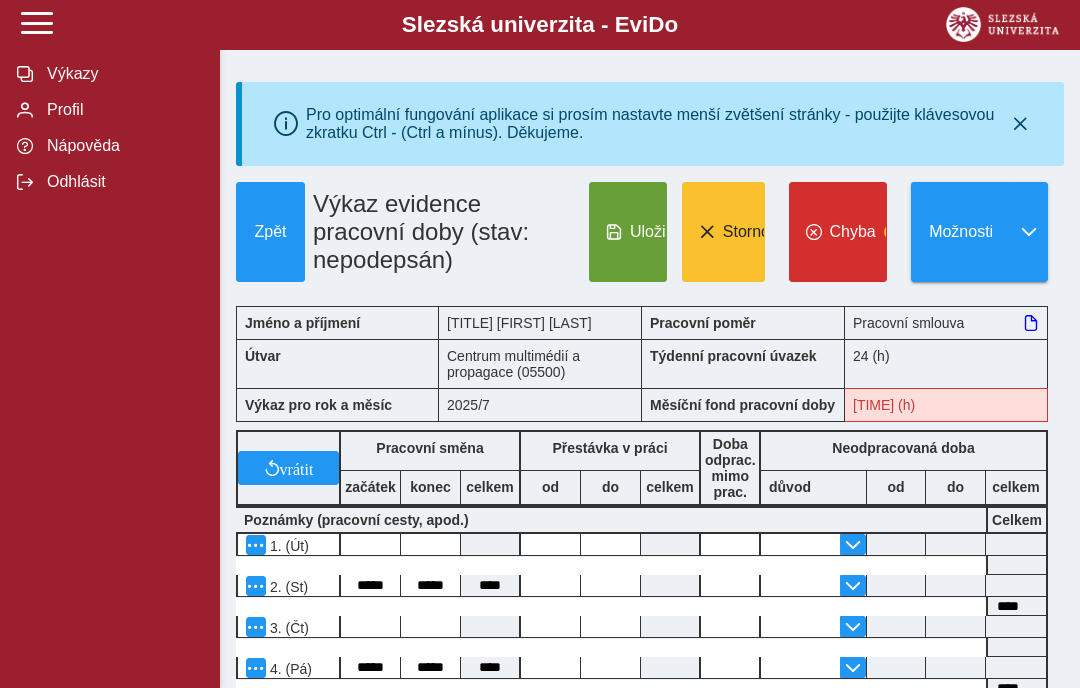 click on "Uložit" at bounding box center (650, 232) 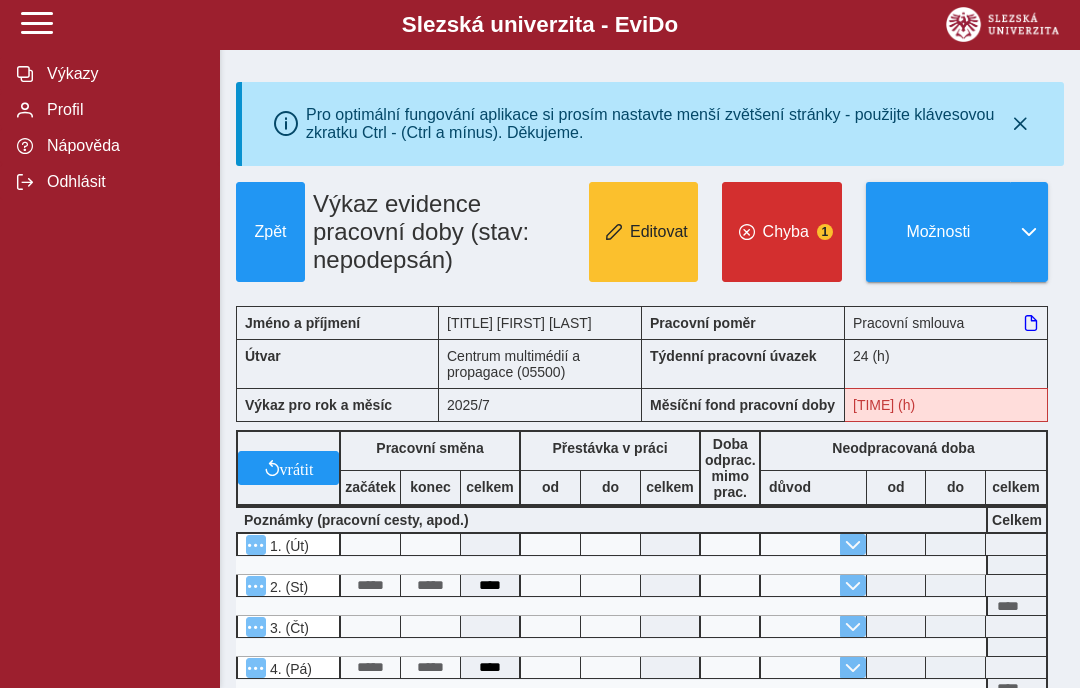 click on "Editovat" at bounding box center (659, 232) 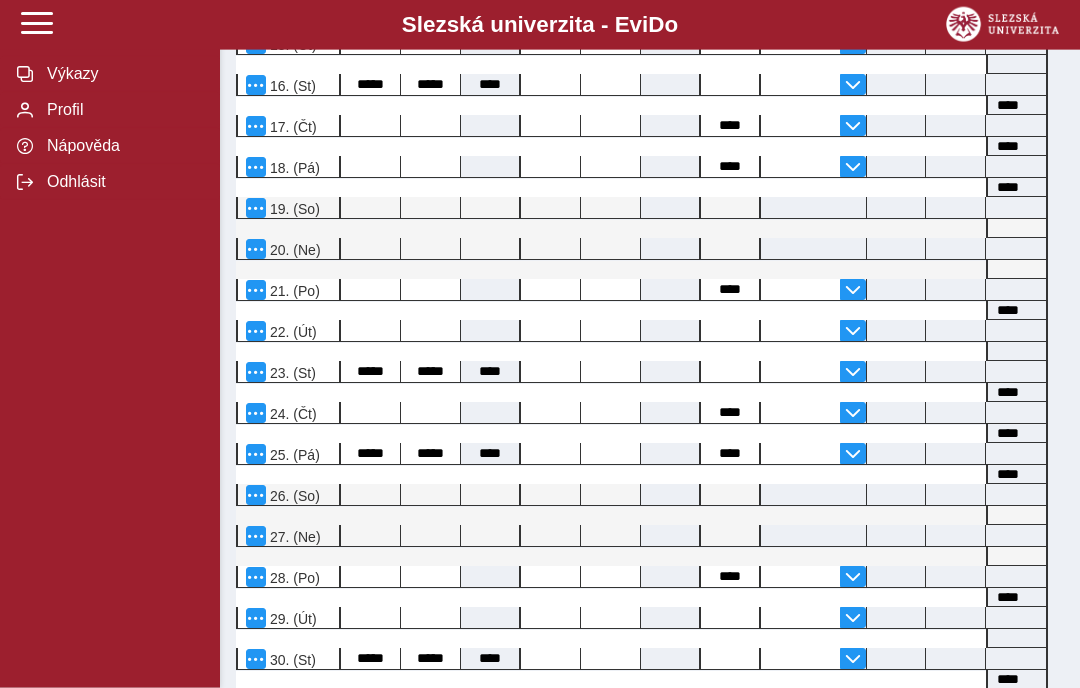 scroll, scrollTop: 1077, scrollLeft: 0, axis: vertical 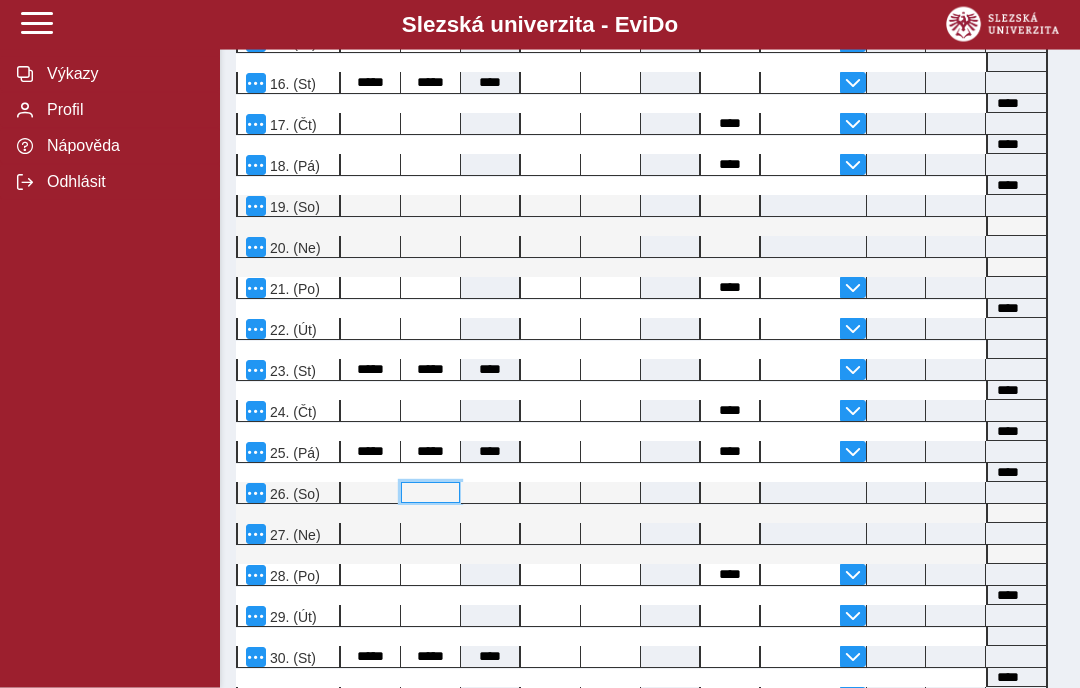 click at bounding box center (430, 492) 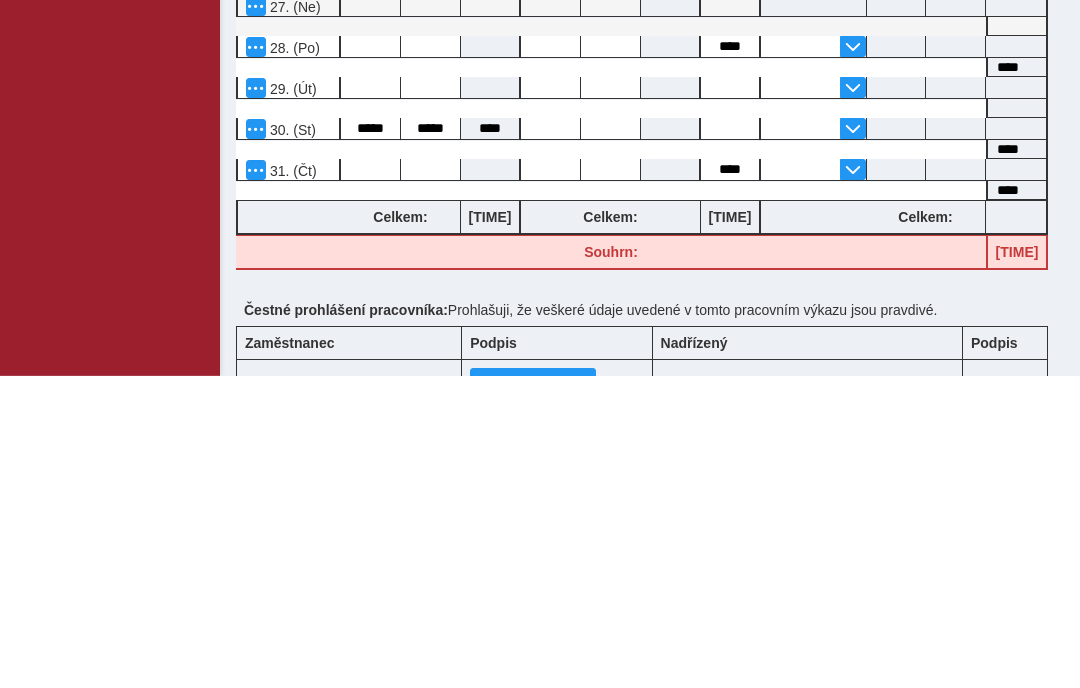 scroll, scrollTop: 1294, scrollLeft: 0, axis: vertical 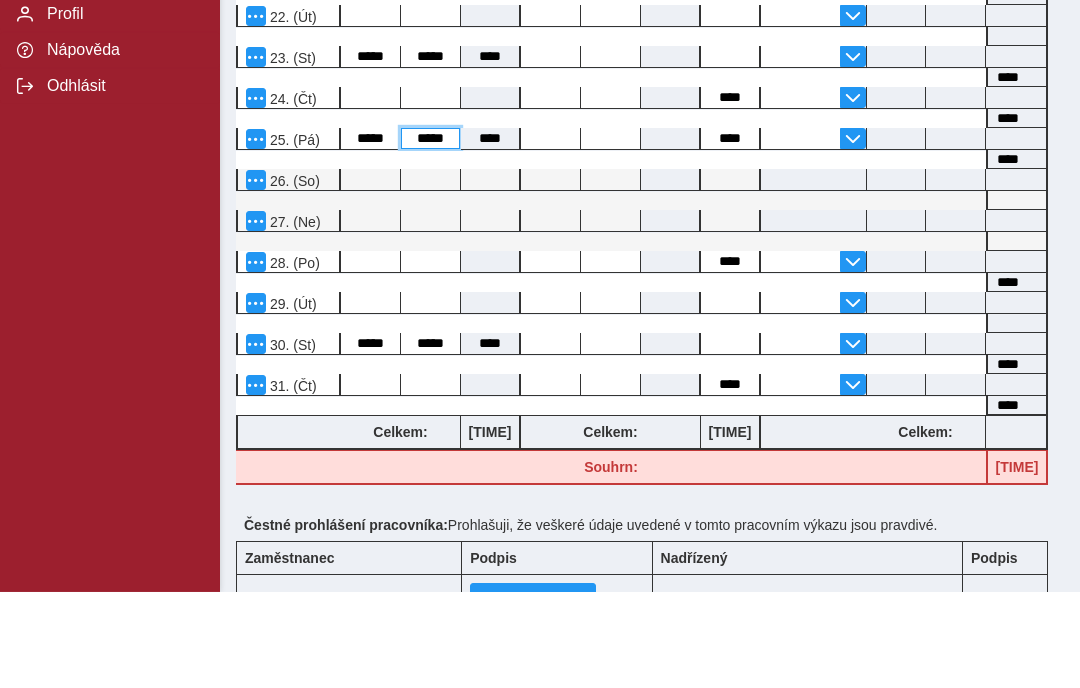click on "*****" at bounding box center (430, 234) 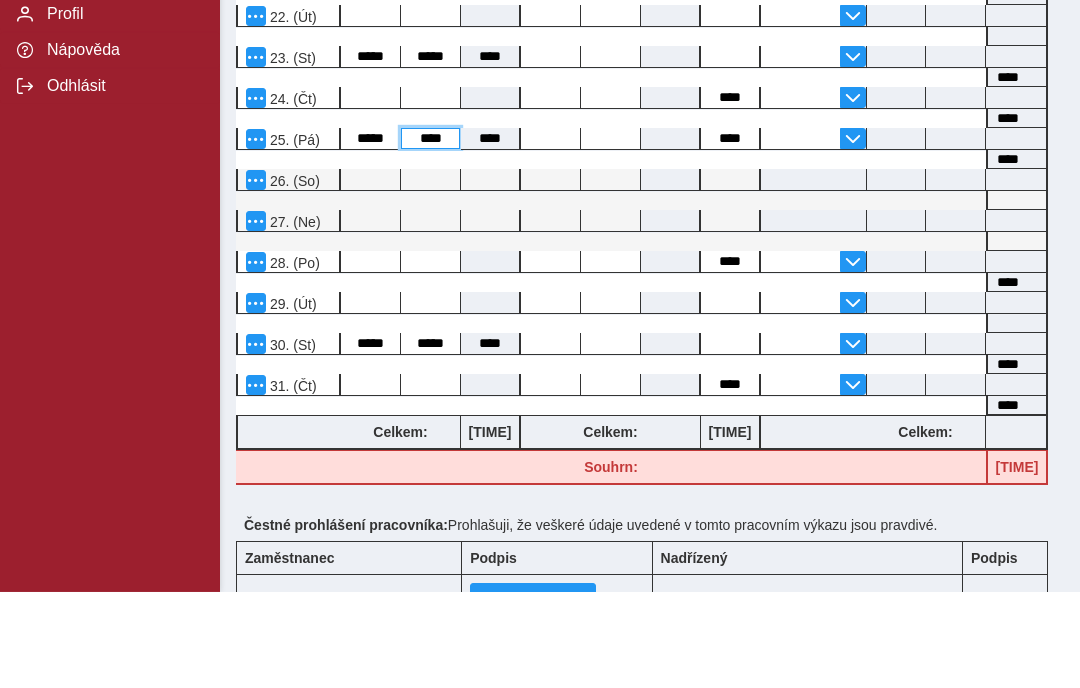 type on "*****" 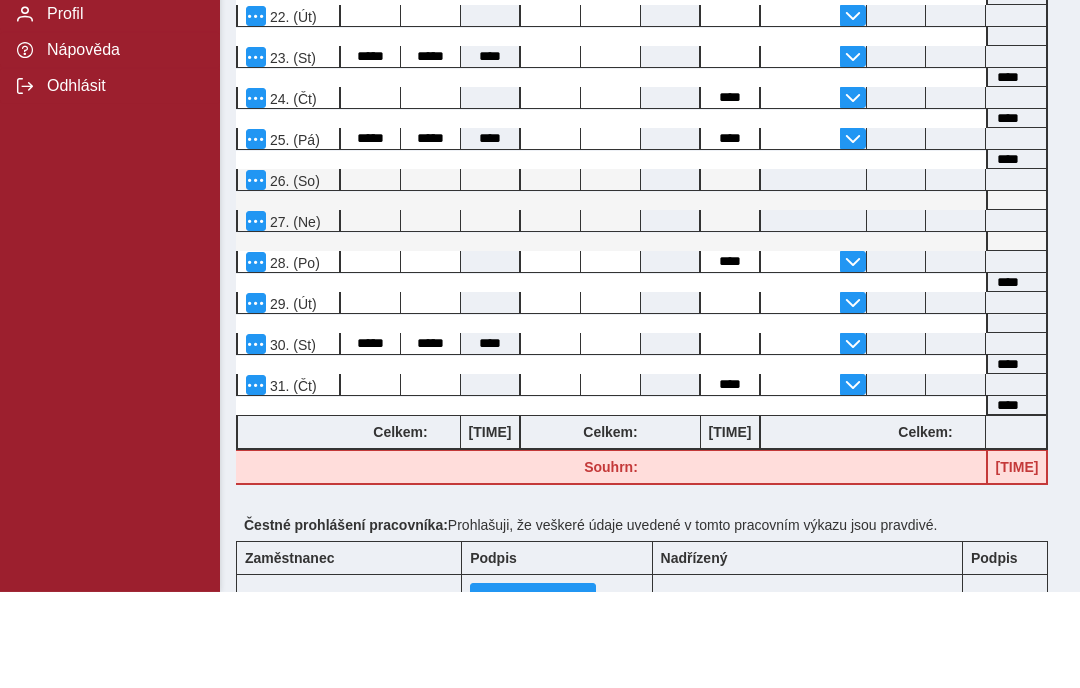 type on "****" 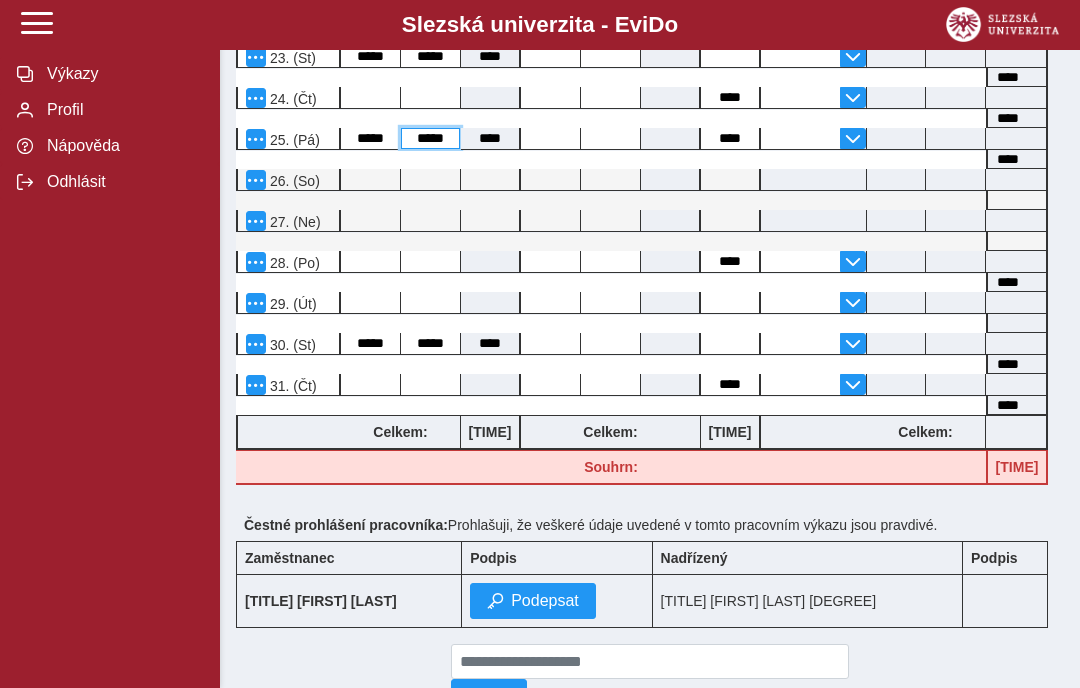 type on "*****" 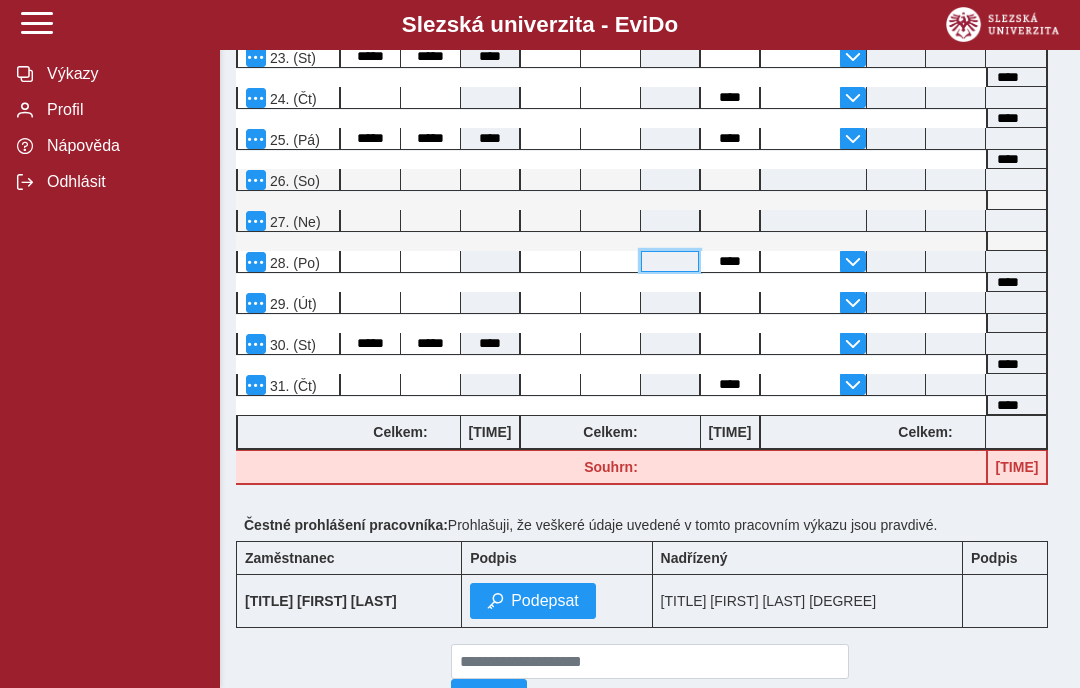click at bounding box center (670, 261) 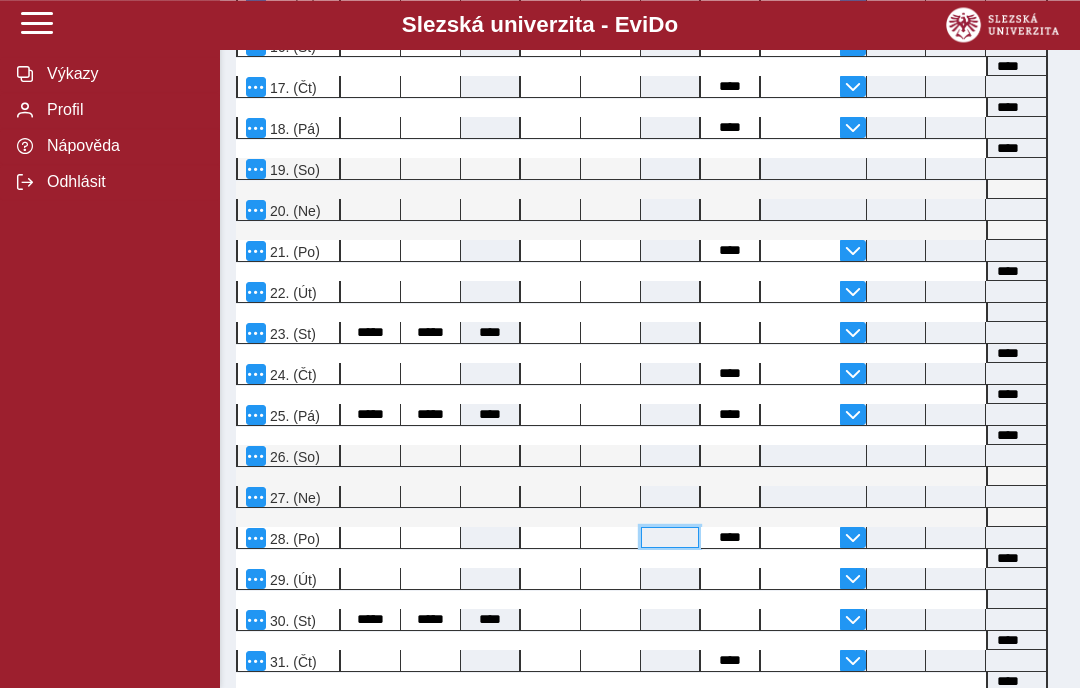 scroll, scrollTop: 1113, scrollLeft: 0, axis: vertical 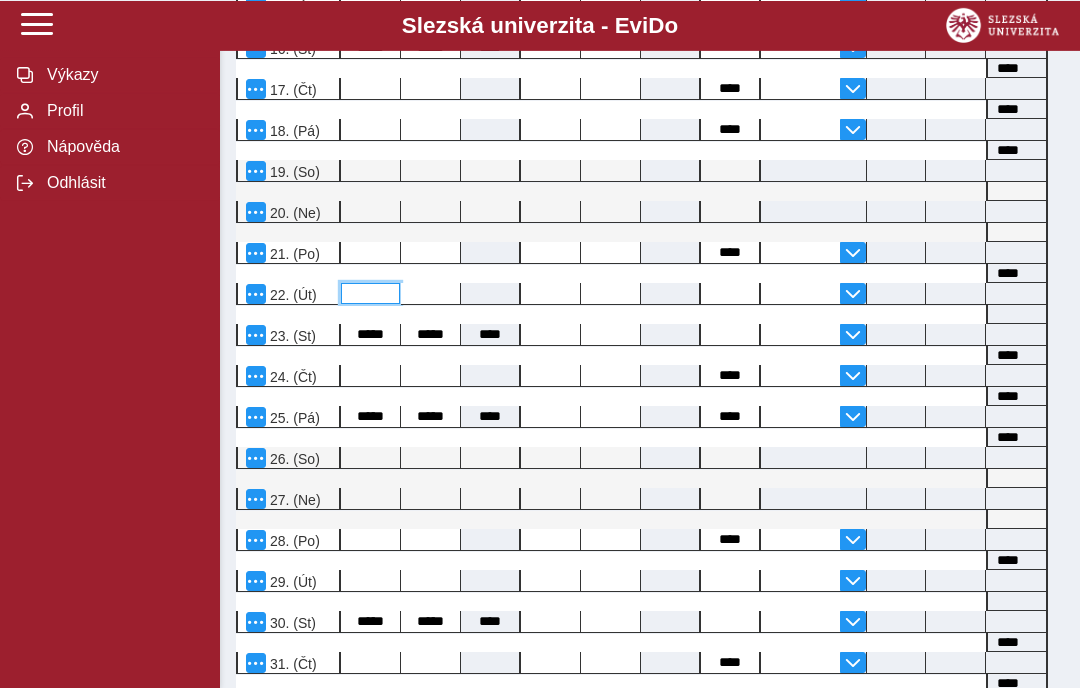 click at bounding box center (370, 292) 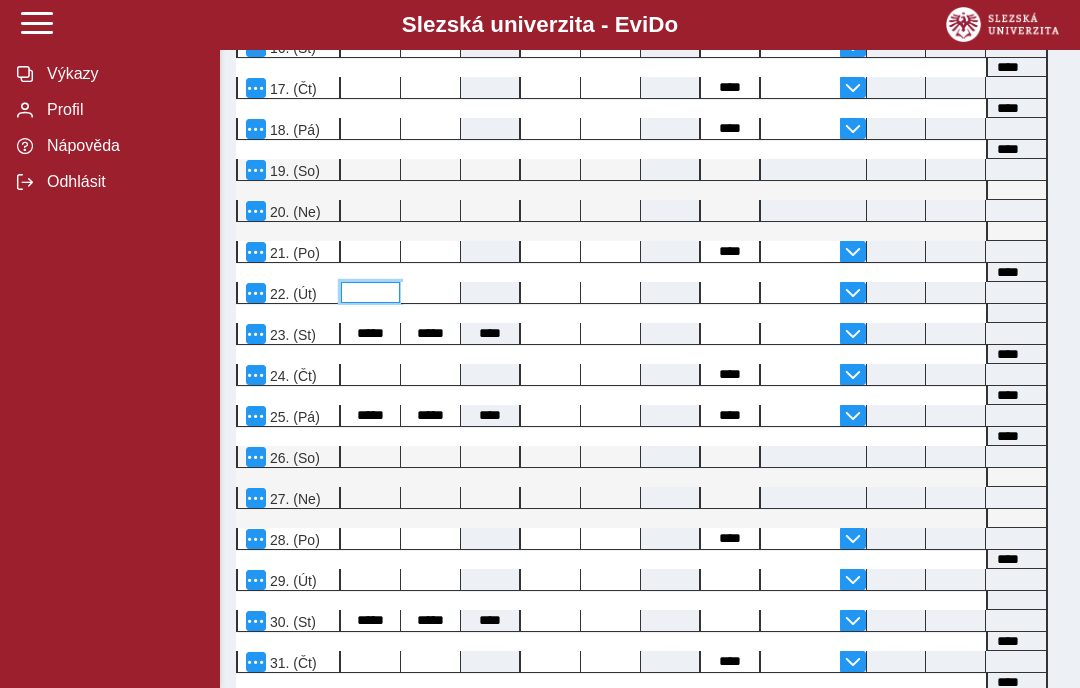 scroll, scrollTop: 1112, scrollLeft: 0, axis: vertical 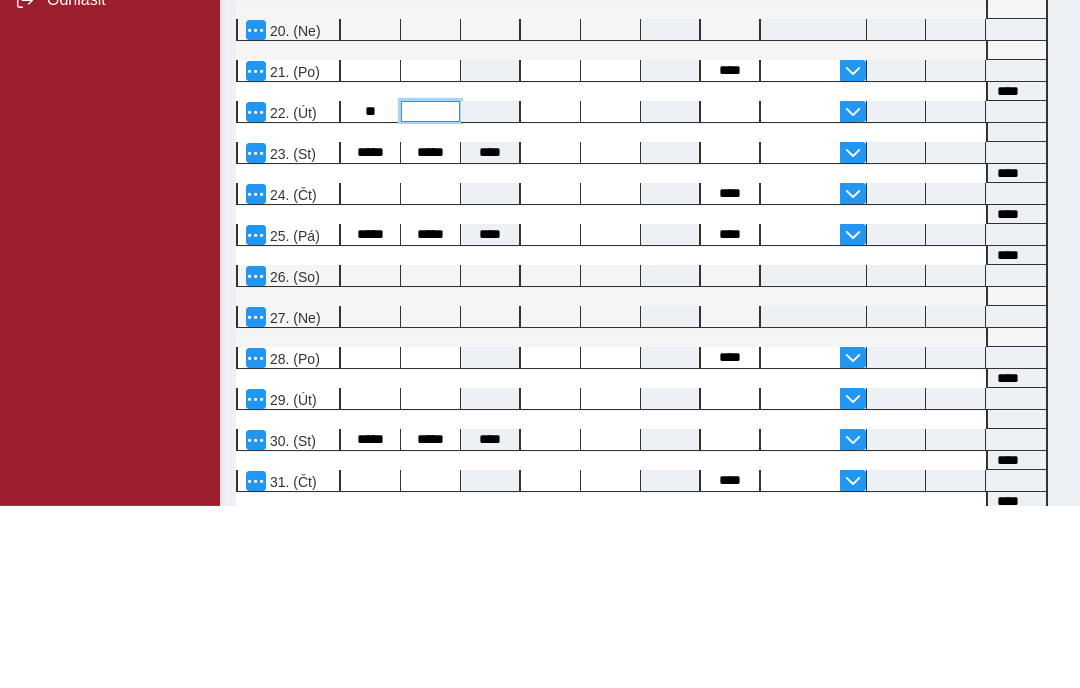 click at bounding box center [430, 293] 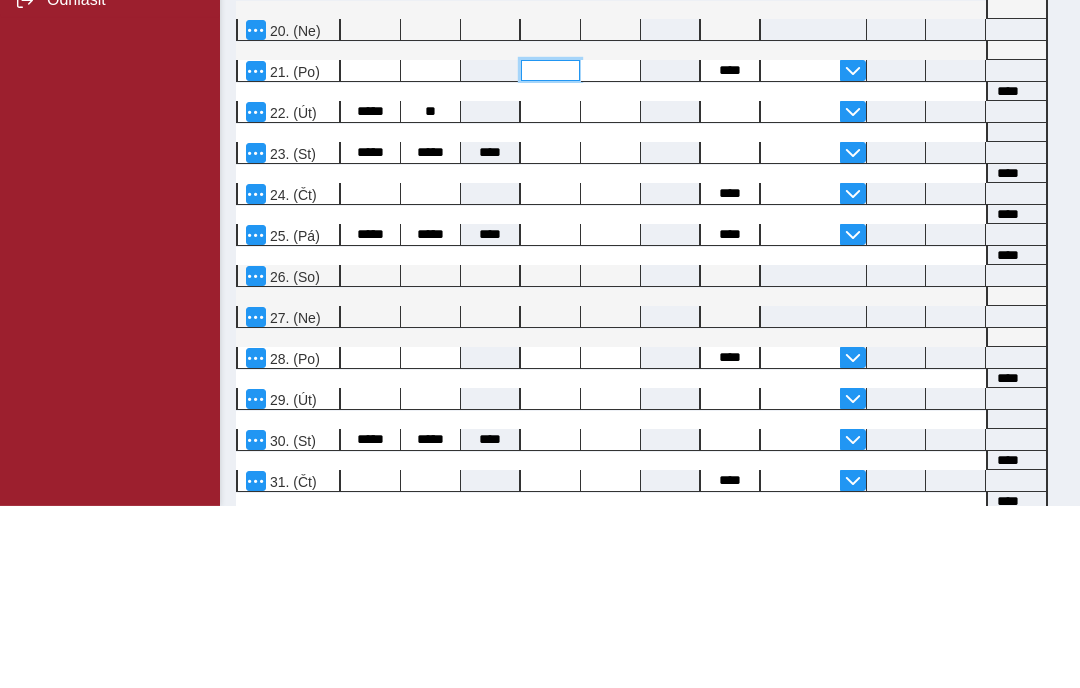 click at bounding box center (550, 252) 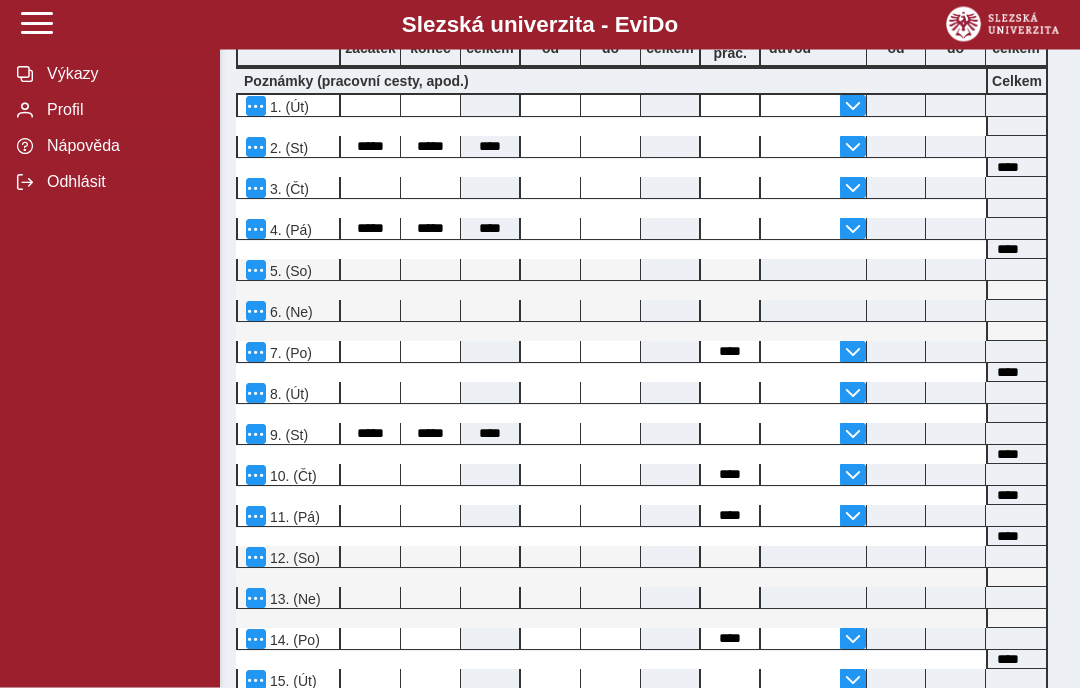 scroll, scrollTop: 0, scrollLeft: 0, axis: both 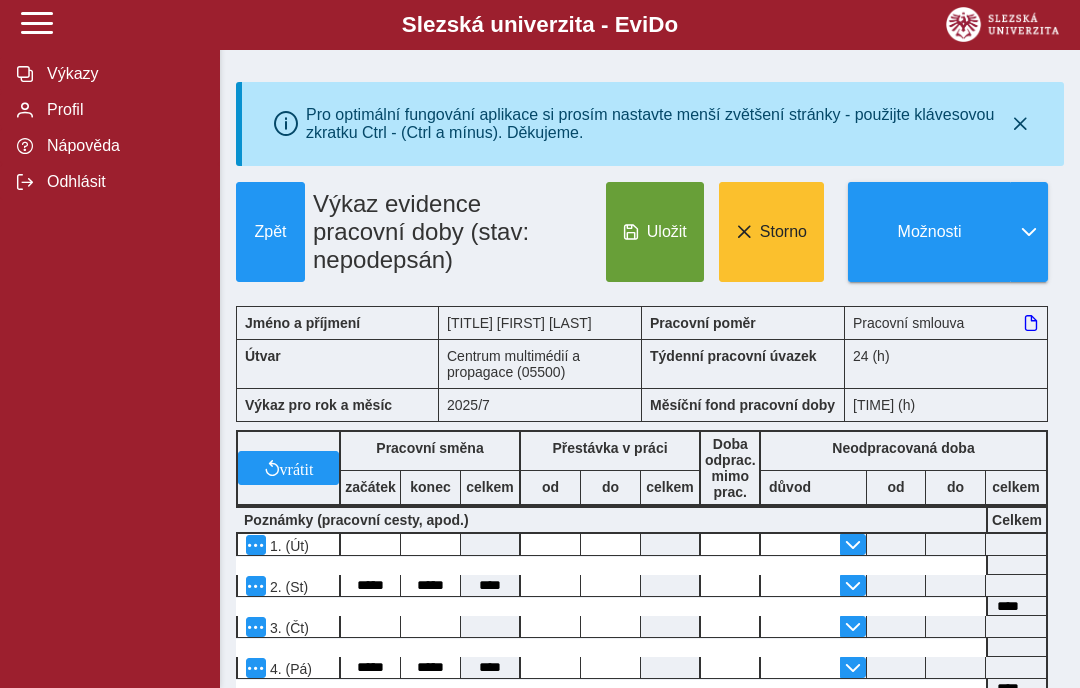 click on "Uložit" at bounding box center (667, 232) 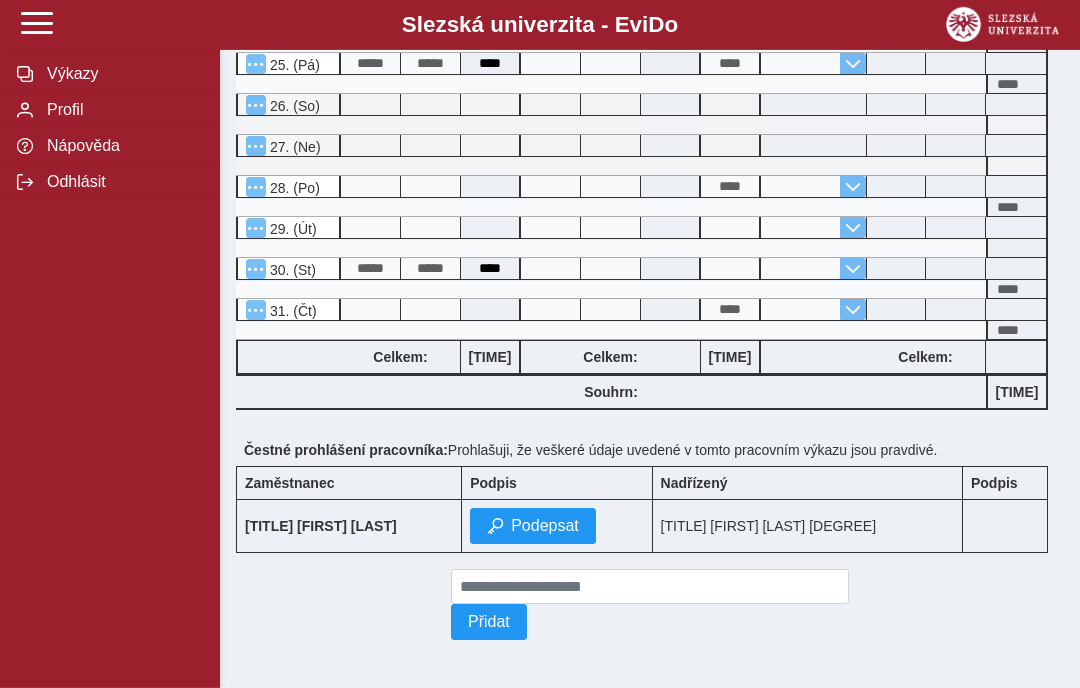 scroll, scrollTop: 1496, scrollLeft: 0, axis: vertical 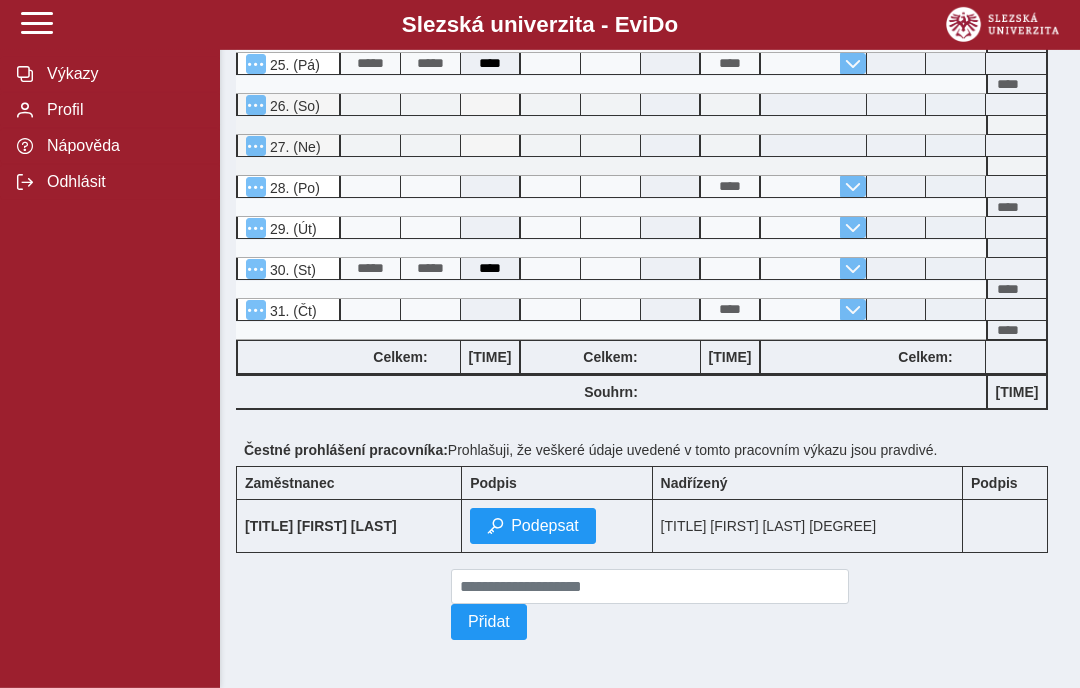 click on "Podepsat" at bounding box center (545, 526) 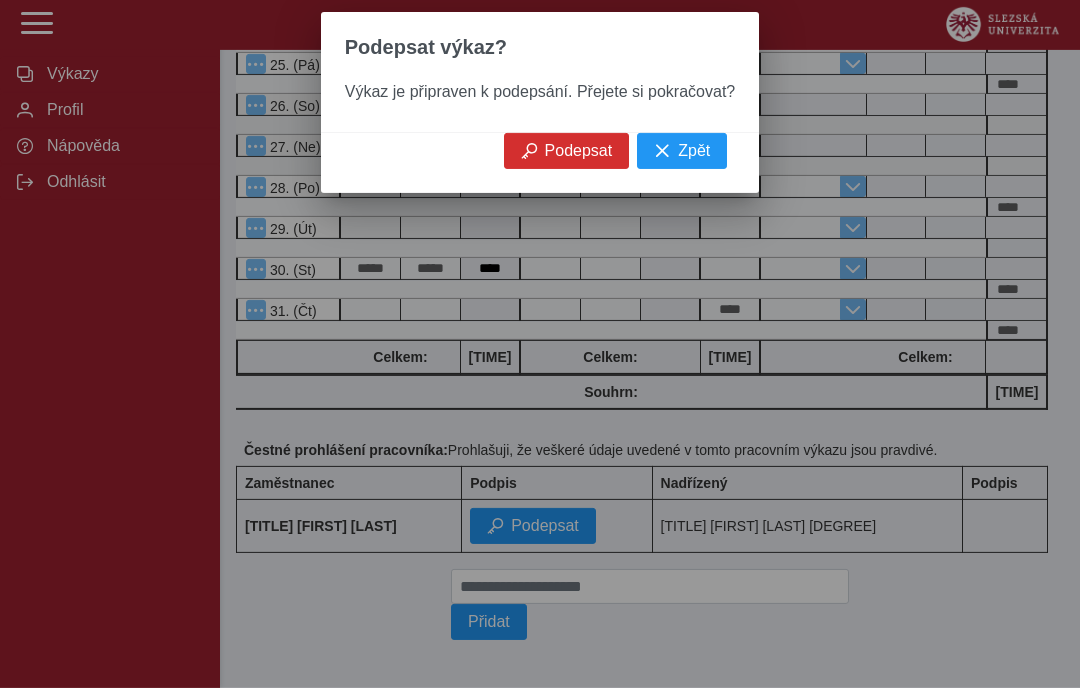 click on "Podepsat" at bounding box center (579, 151) 